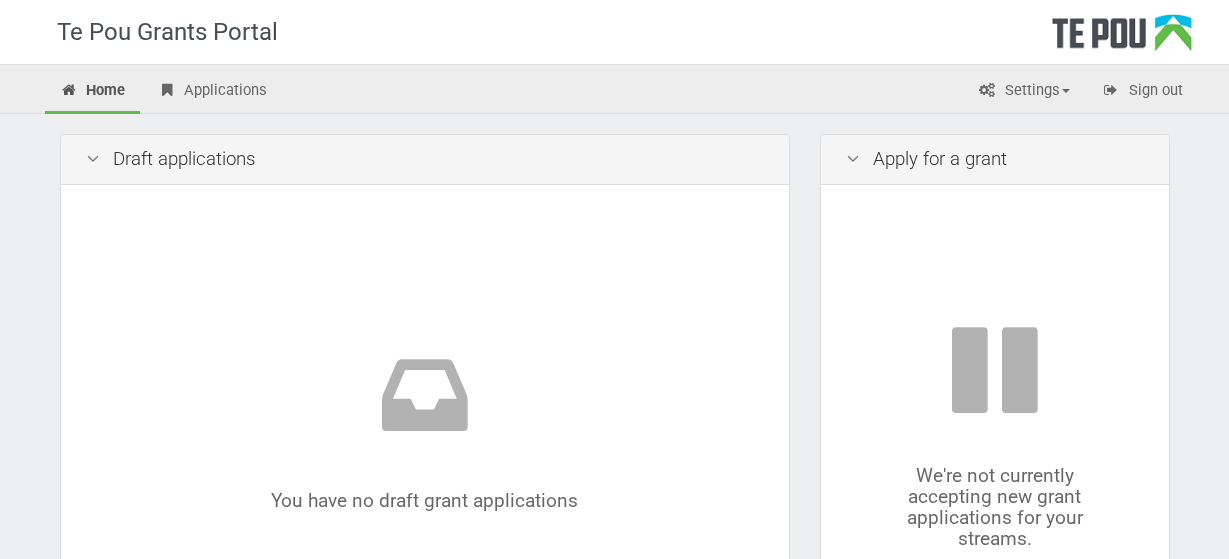 scroll, scrollTop: 0, scrollLeft: 0, axis: both 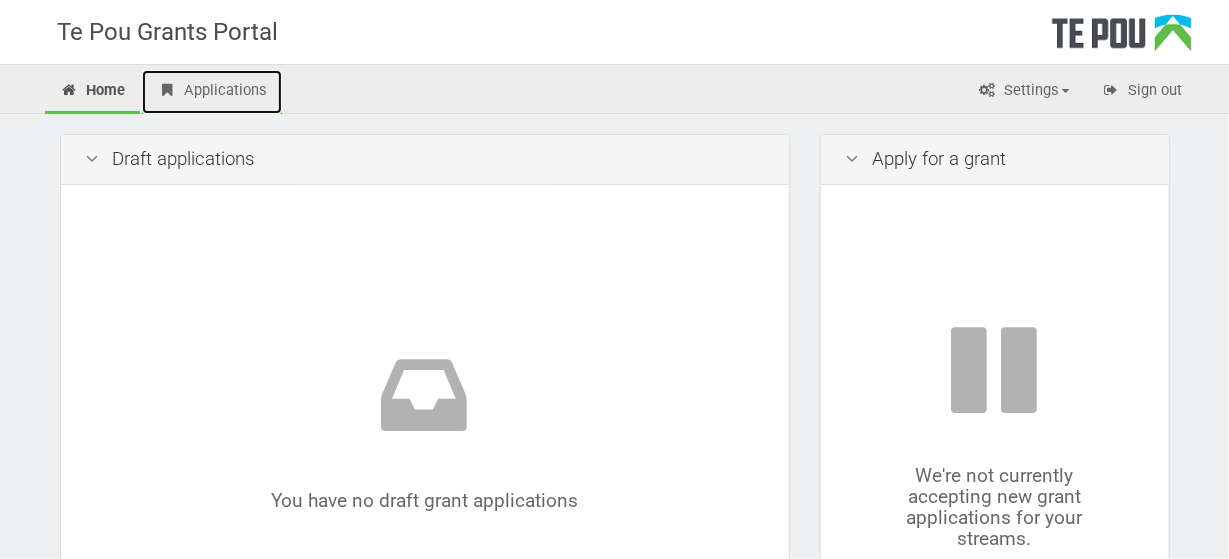 click on "Applications" at bounding box center [212, 92] 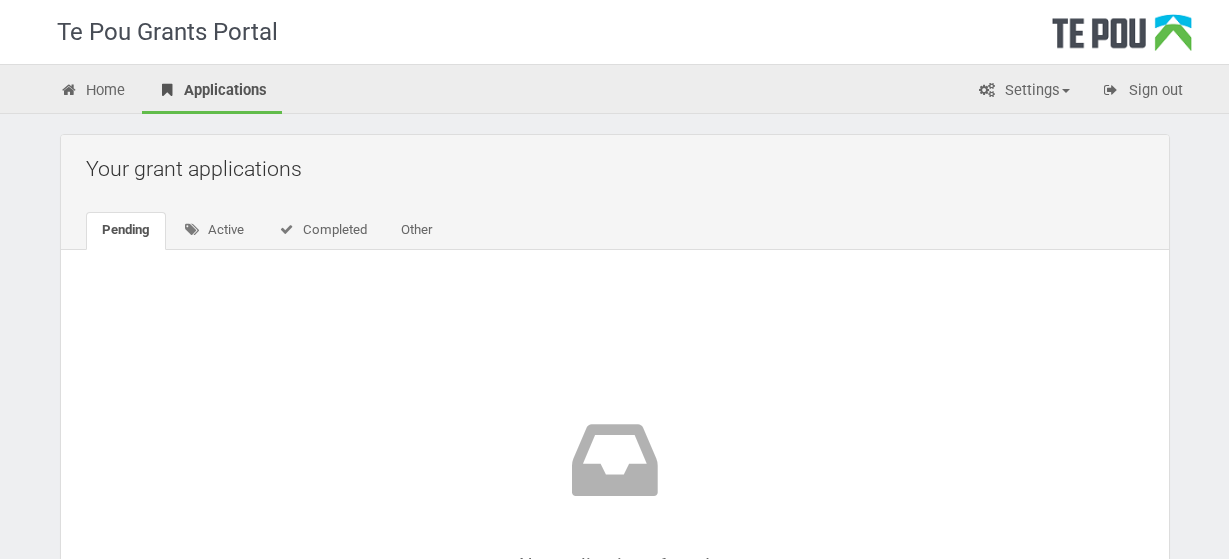 scroll, scrollTop: 0, scrollLeft: 0, axis: both 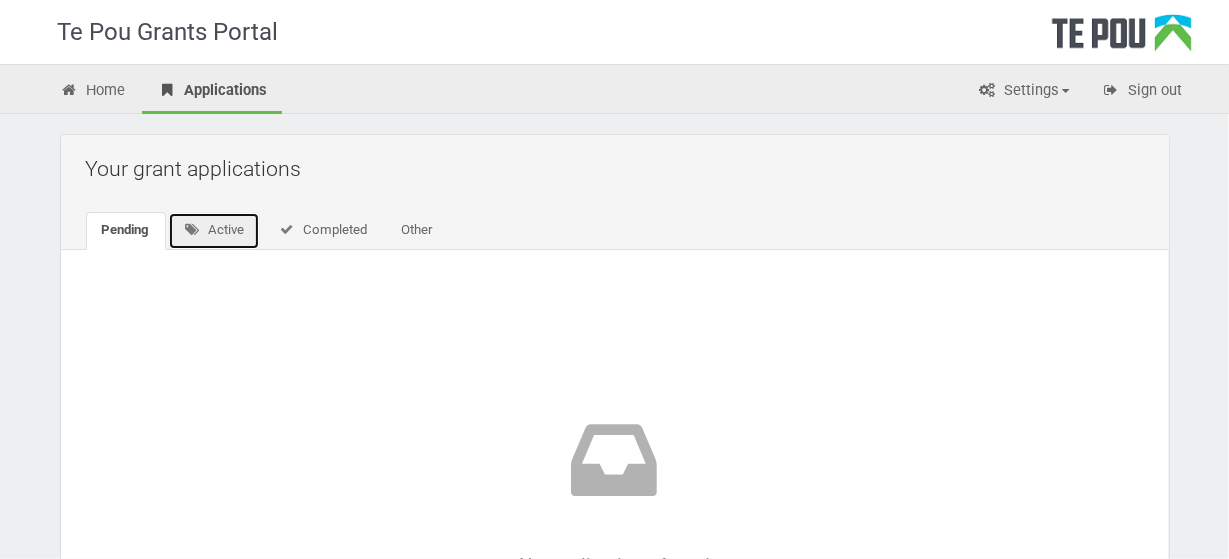 click on "Active" at bounding box center (214, 231) 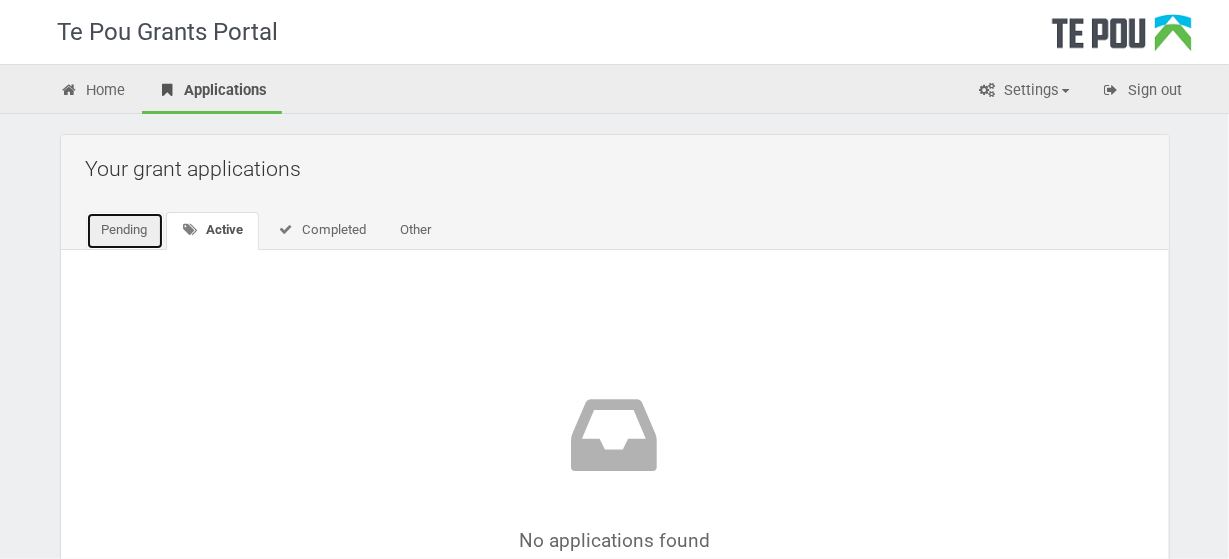 click on "Pending" at bounding box center [125, 231] 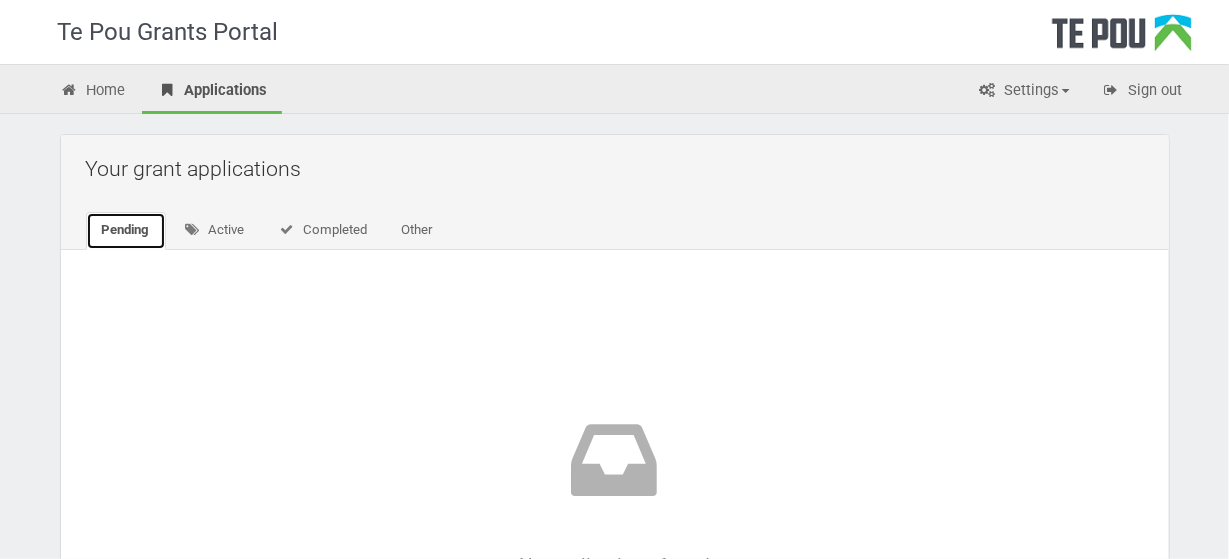 scroll, scrollTop: 308, scrollLeft: 0, axis: vertical 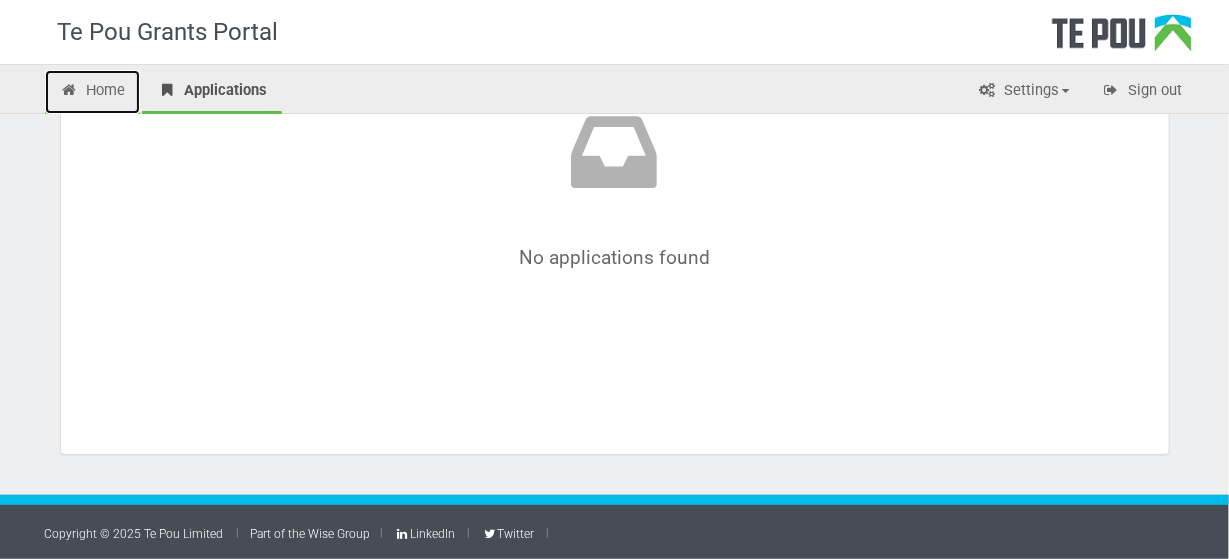 click on "Home" at bounding box center [93, 92] 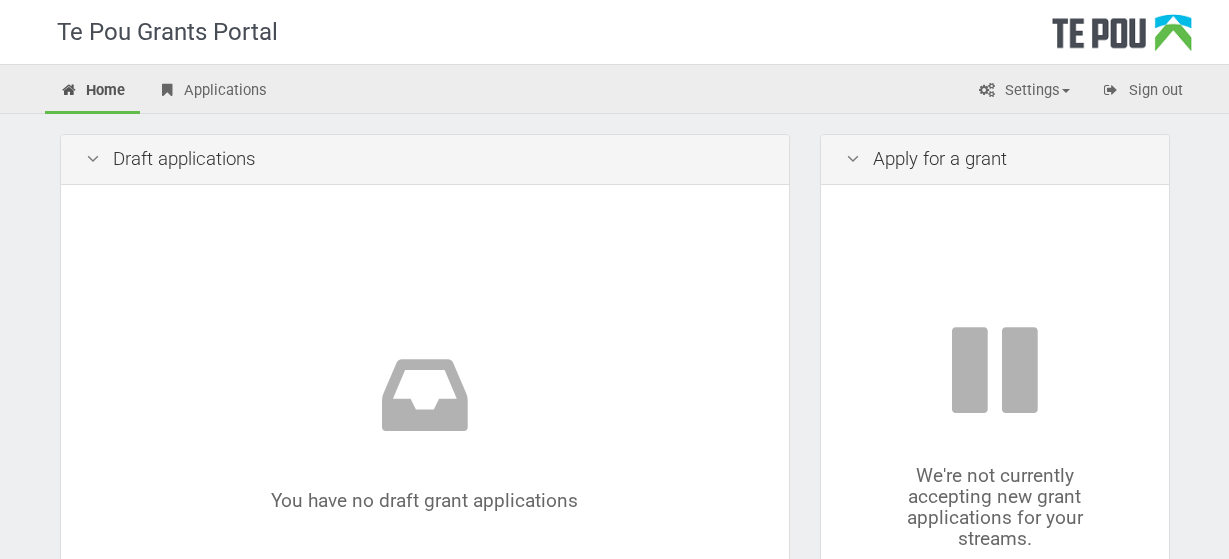 scroll, scrollTop: 0, scrollLeft: 0, axis: both 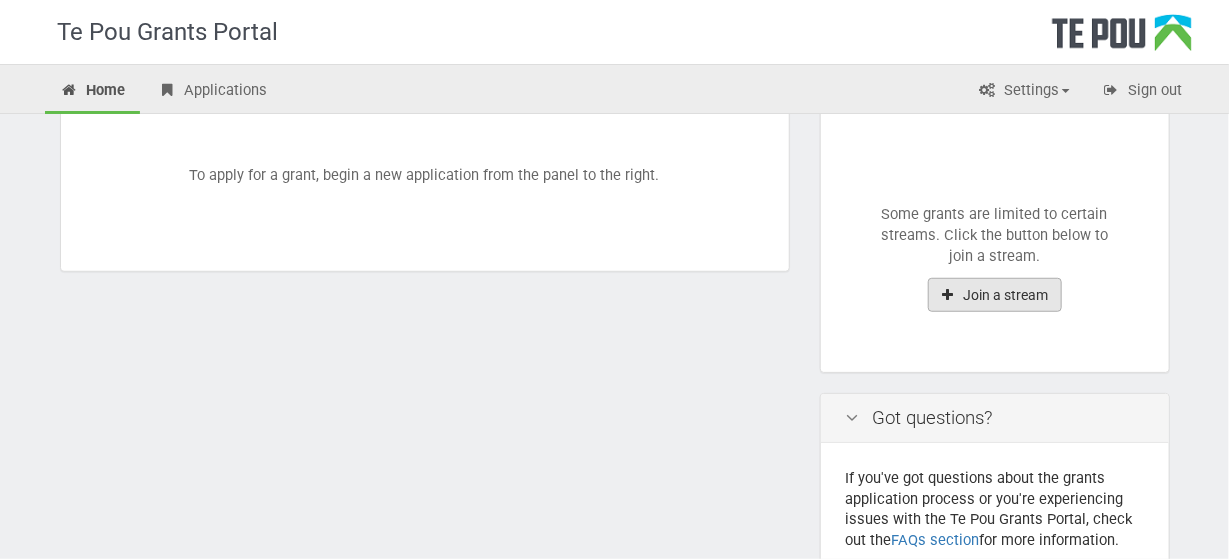 click on "Join a stream" at bounding box center (995, 295) 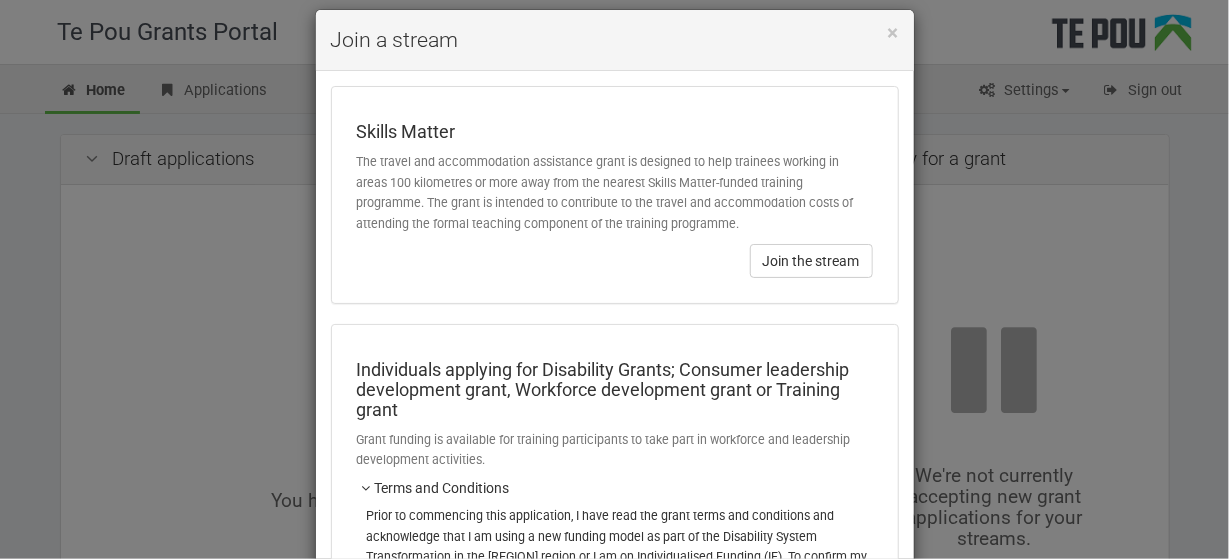 scroll, scrollTop: 0, scrollLeft: 0, axis: both 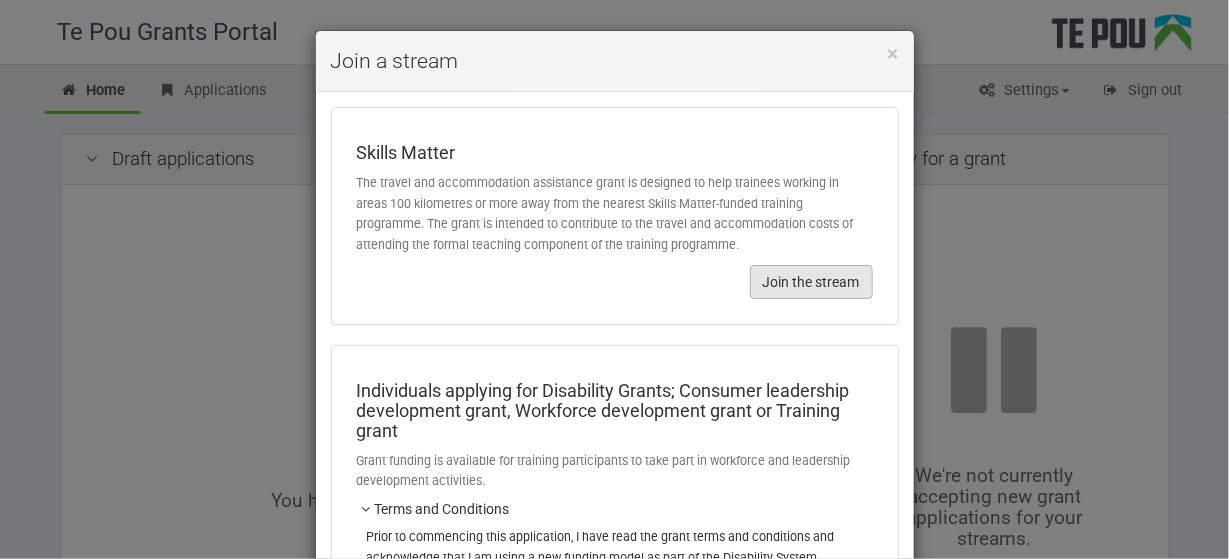 click on "Join the stream" at bounding box center (811, 282) 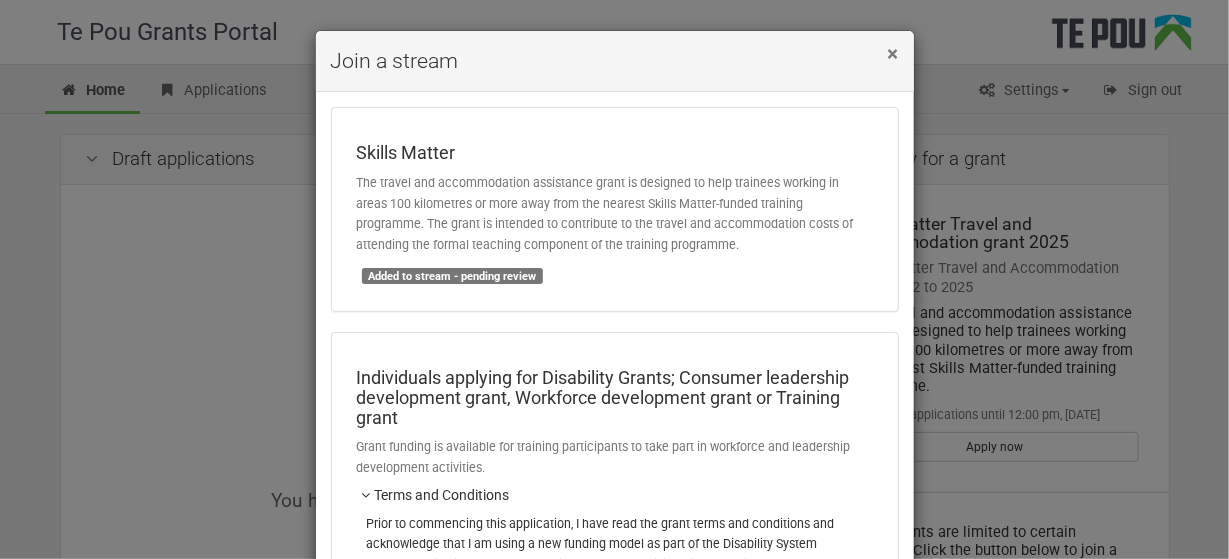click on "×" at bounding box center [893, 54] 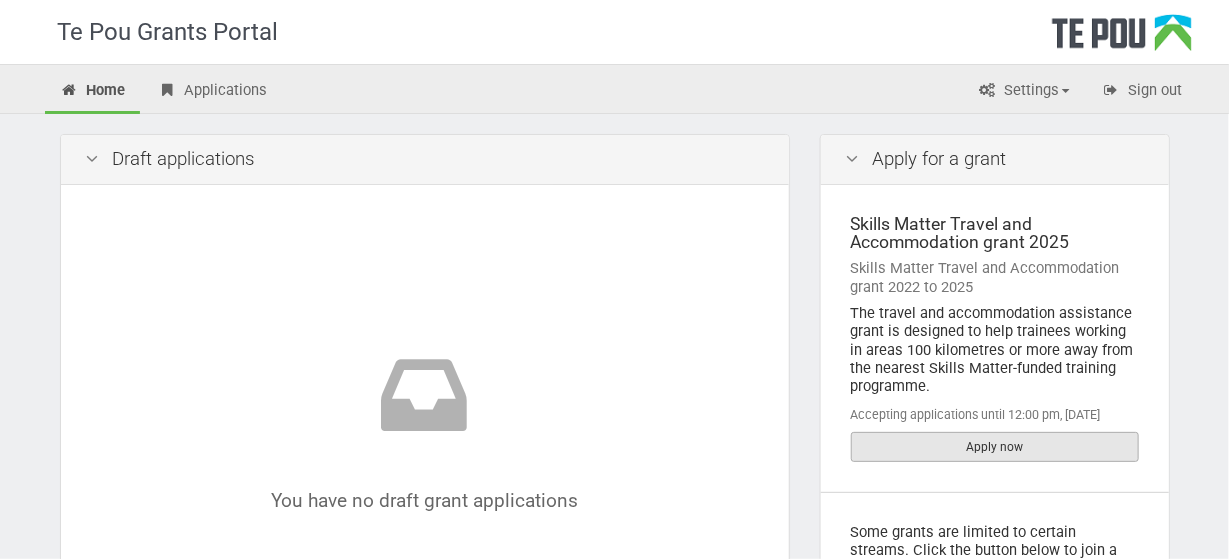 click on "Apply now" at bounding box center [995, 447] 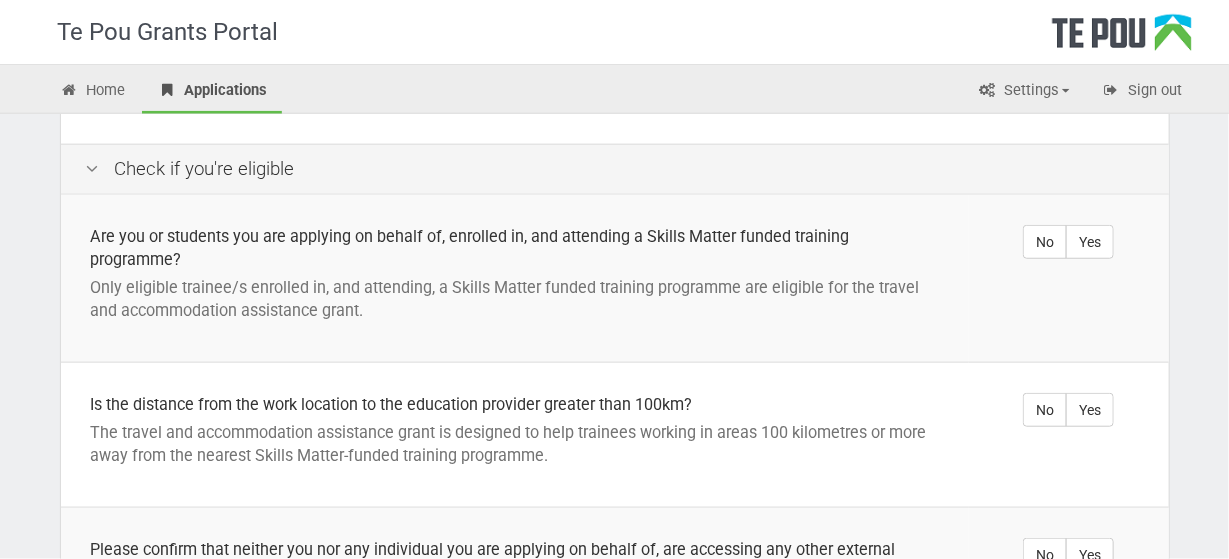 scroll, scrollTop: 468, scrollLeft: 0, axis: vertical 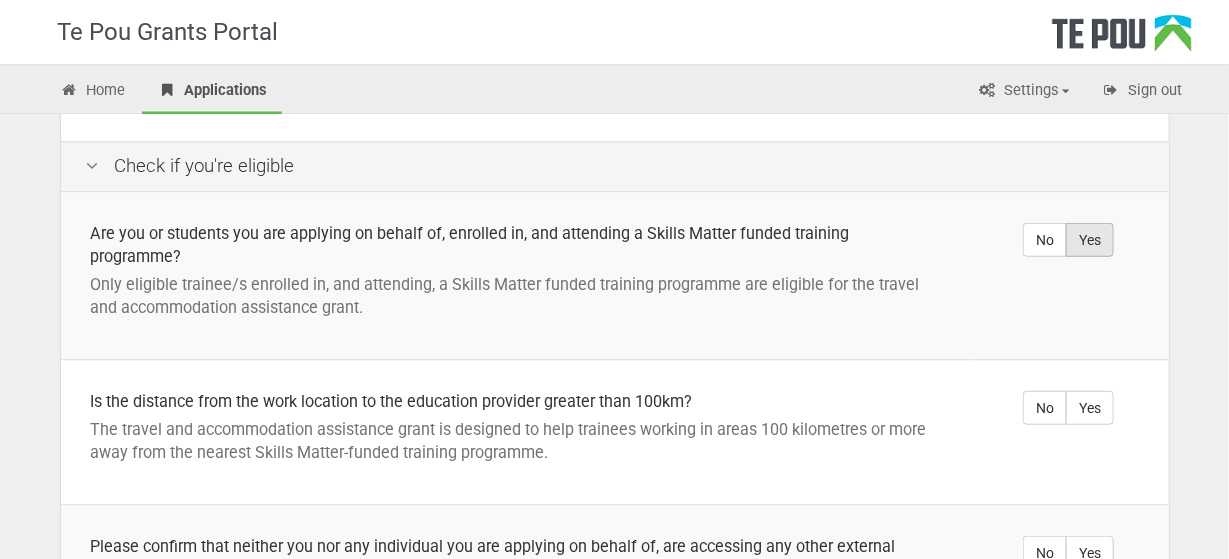 click on "Yes" at bounding box center [1090, 239] 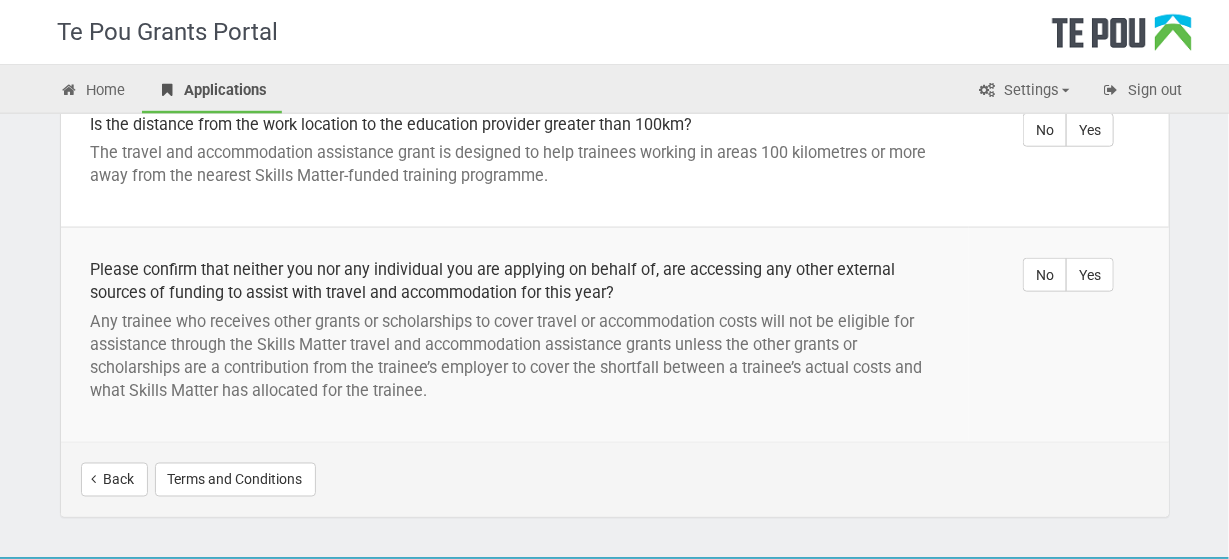 scroll, scrollTop: 747, scrollLeft: 0, axis: vertical 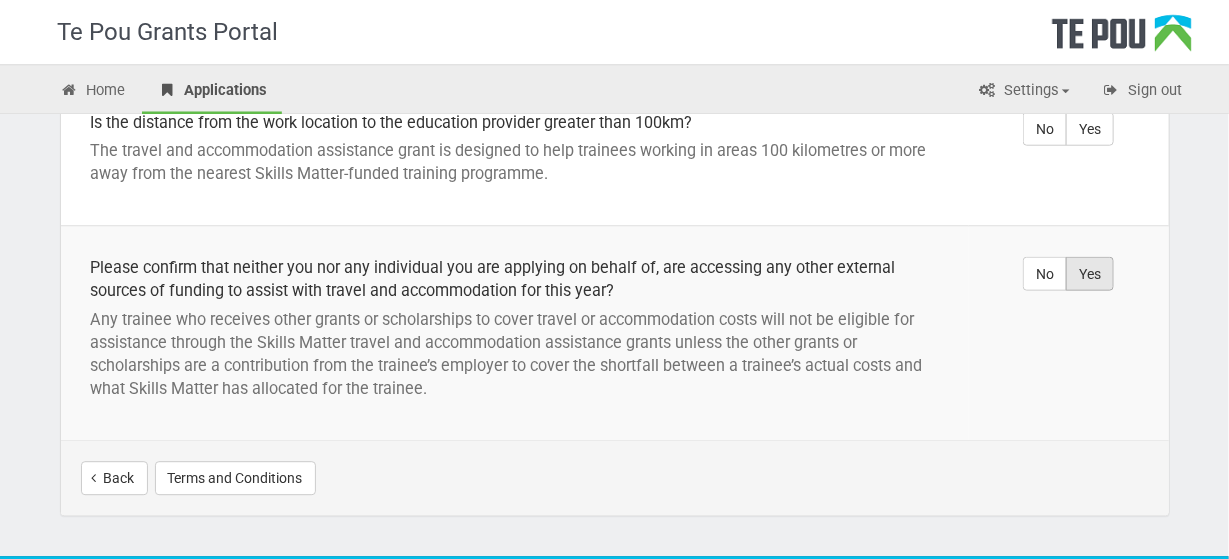 click on "Yes" at bounding box center [1090, 273] 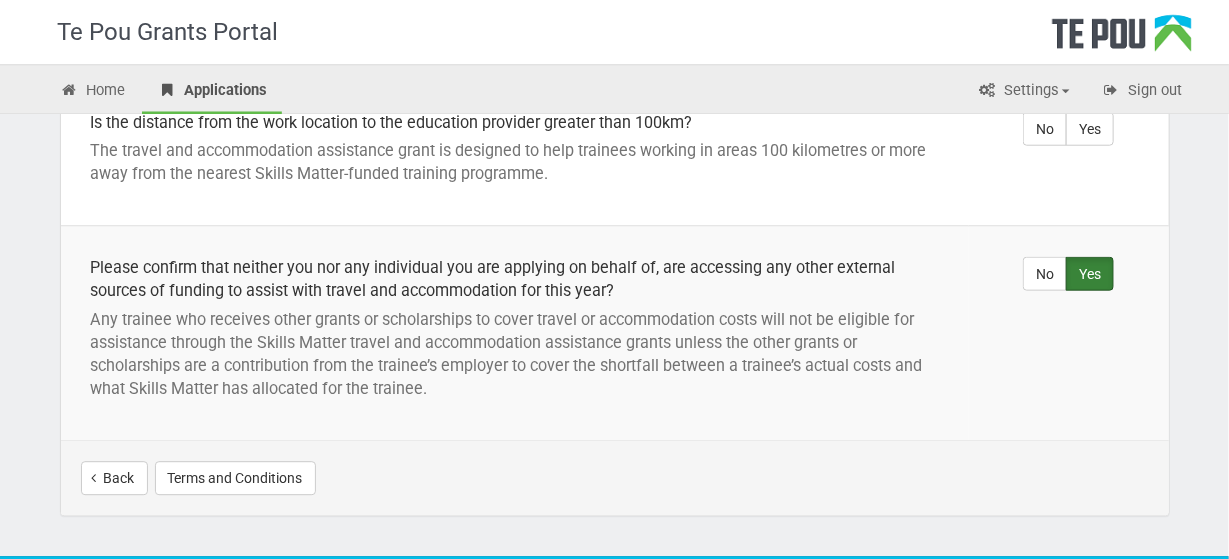 scroll, scrollTop: 811, scrollLeft: 0, axis: vertical 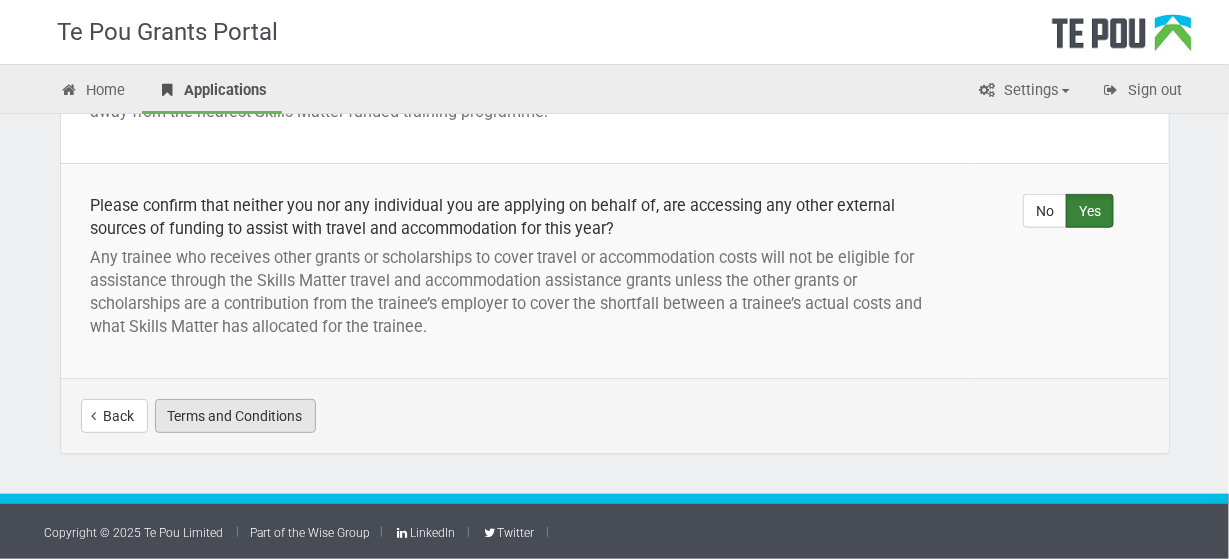 click on "Terms and Conditions" at bounding box center (235, 416) 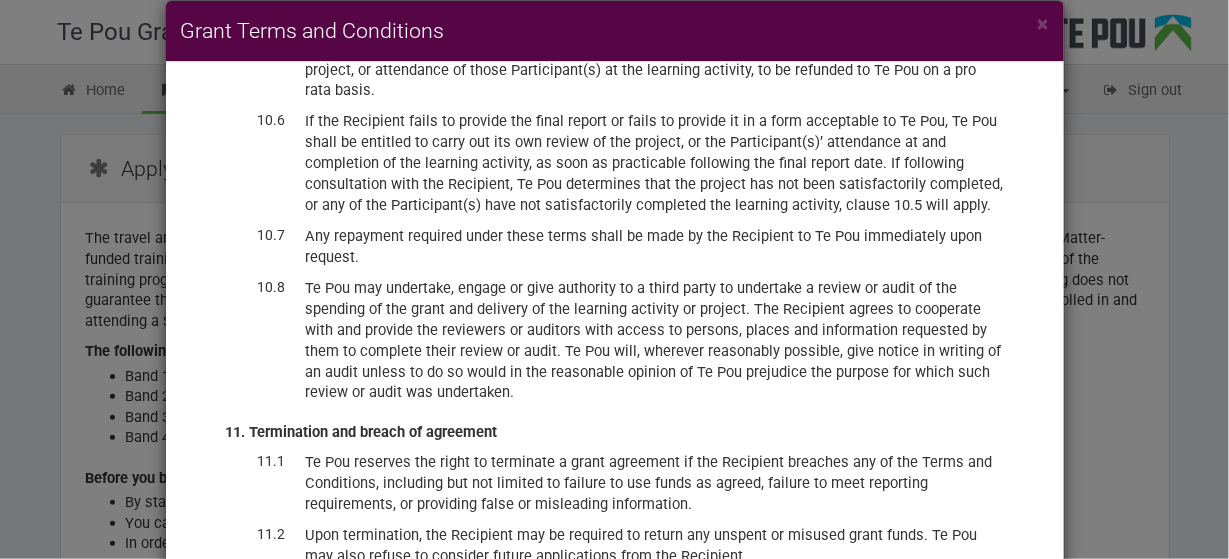scroll, scrollTop: 4590, scrollLeft: 0, axis: vertical 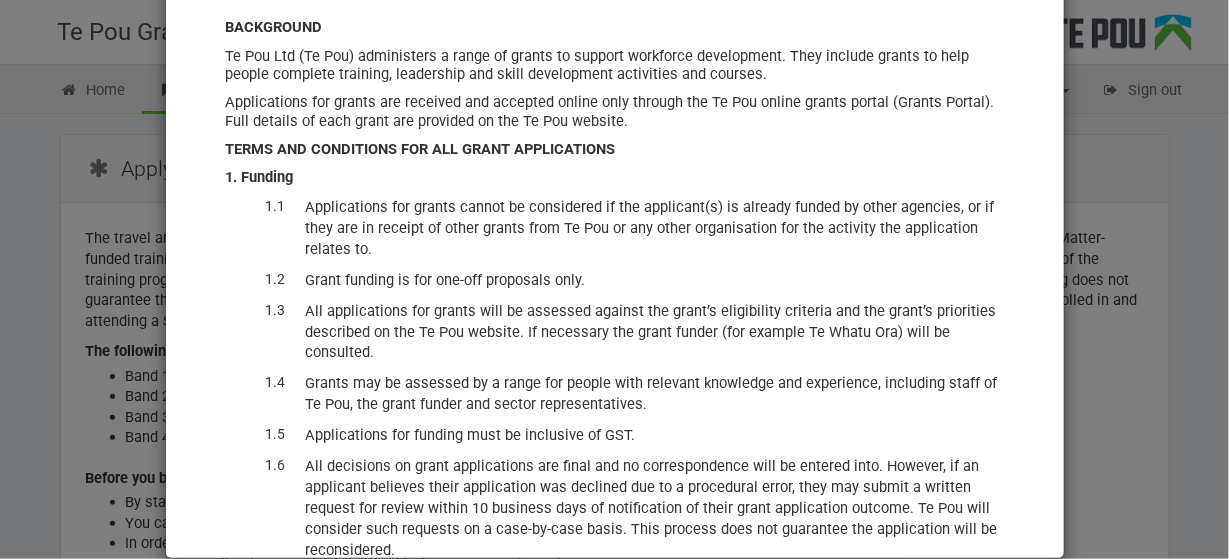 click on "BACKGROUND
Te Pou Ltd (Te Pou) administers a range of grants to support workforce development. They include grants to help people complete training, leadership and skill development activities and courses.
Applications for grants are received and accepted online only through the Te Pou online grants portal (Grants Portal). Full details of each grant are provided on the Te Pou website.
TERMS AND CONDITIONS FOR ALL GRANT APPLICATIONS
1. Funding
1.1
Applications for grants cannot be considered if the applicant(s) is already funded by other agencies, or if they are in receipt of other grants from Te Pou or any other organisation for the activity the application relates to.
1.2
Grant funding is for one-off proposals only.
1.3
All applications for grants will be assessed against the grant’s eligibility criteria and the grant’s priorities described on the Te Pou website. If necessary the grant funder (for example Te Whatu Ora) will be consulted." at bounding box center (615, 258) 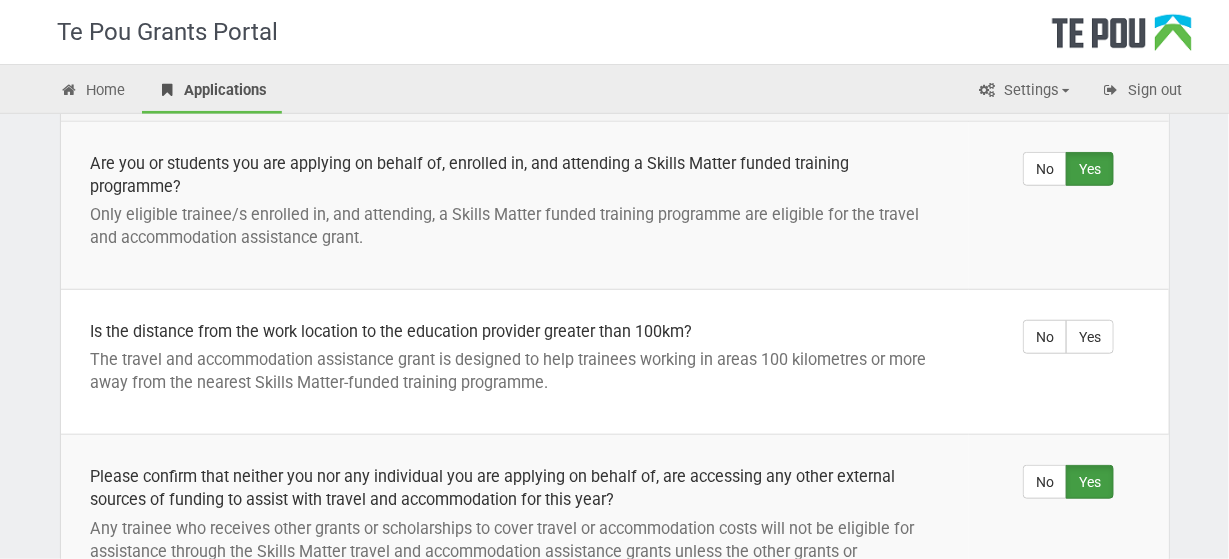 scroll, scrollTop: 549, scrollLeft: 0, axis: vertical 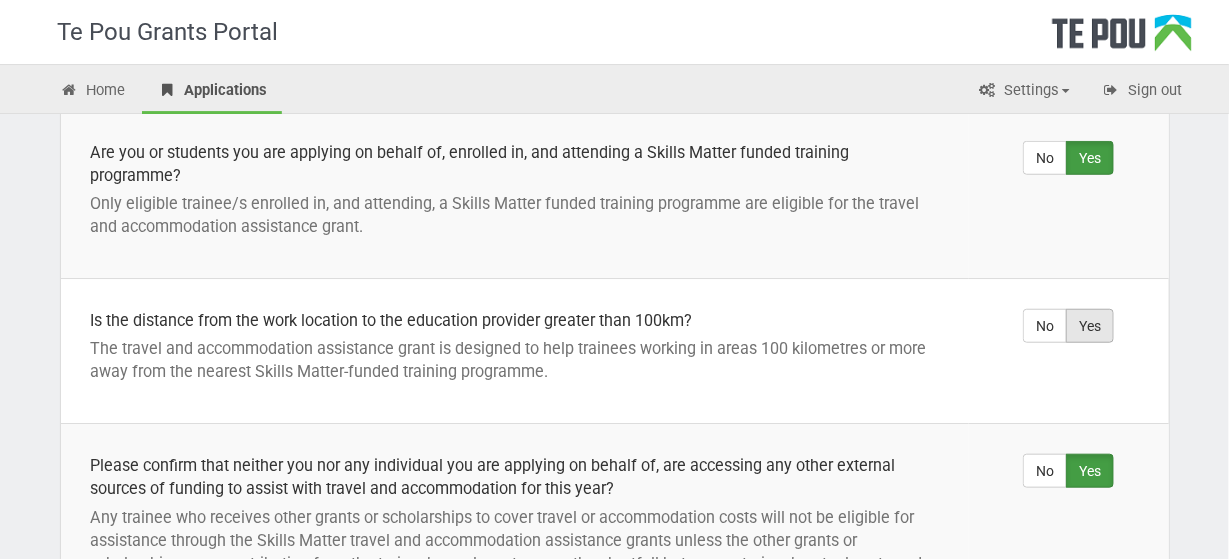 click on "Yes" at bounding box center (1090, 326) 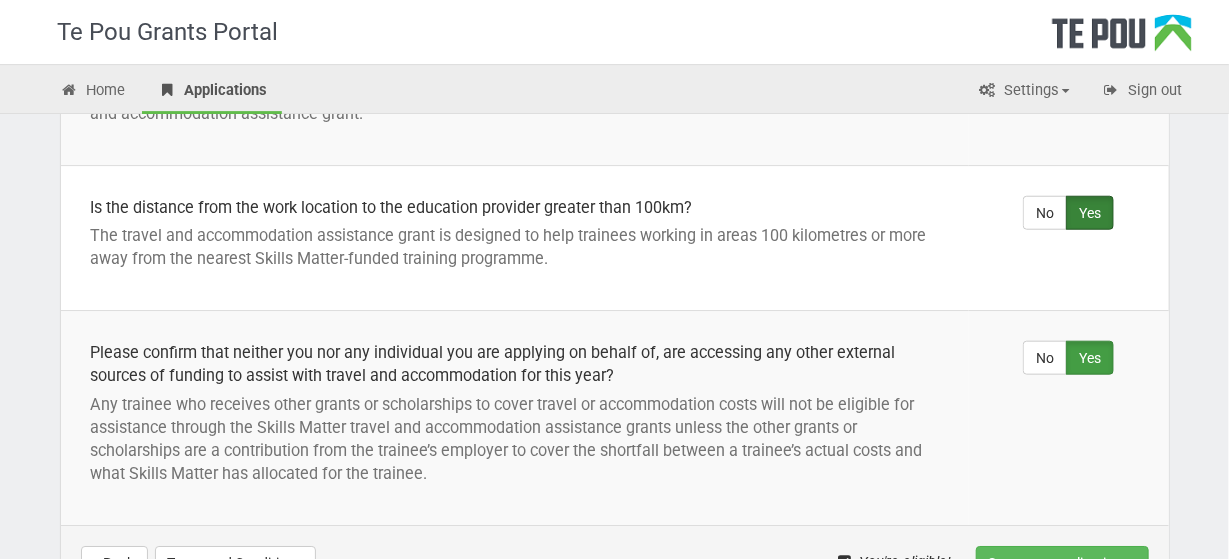 scroll, scrollTop: 811, scrollLeft: 0, axis: vertical 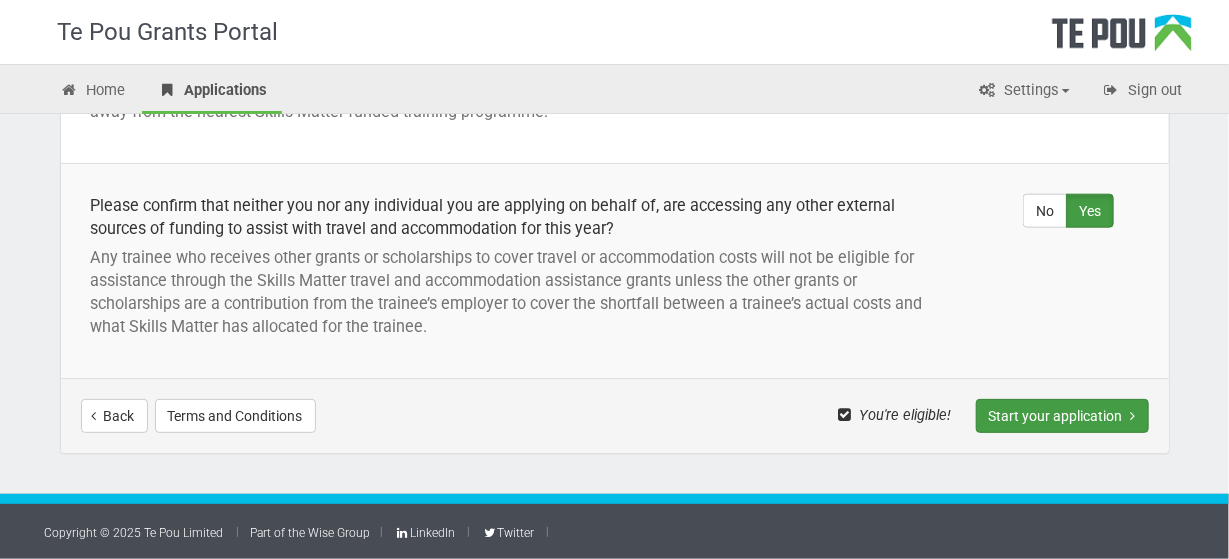 click on "Start your application" at bounding box center [1062, 416] 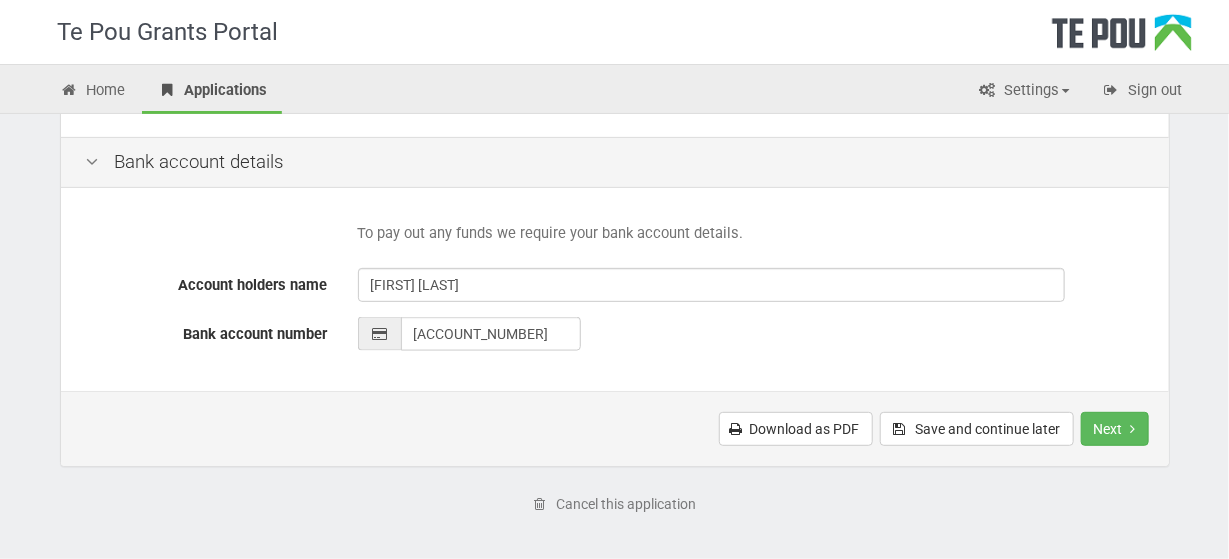 scroll, scrollTop: 951, scrollLeft: 0, axis: vertical 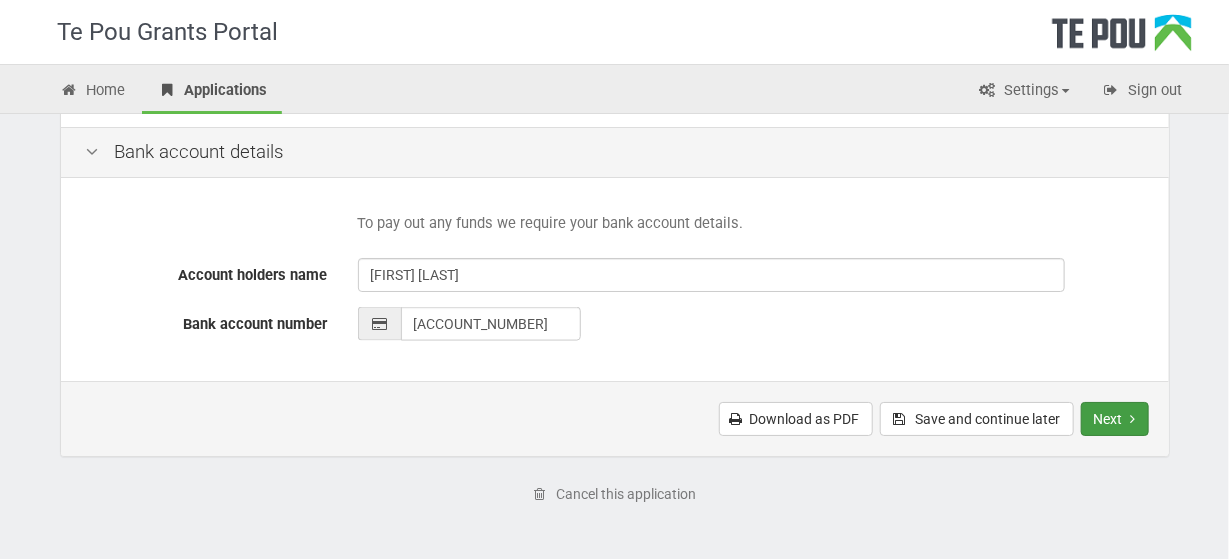 click on "Next" at bounding box center (1115, 419) 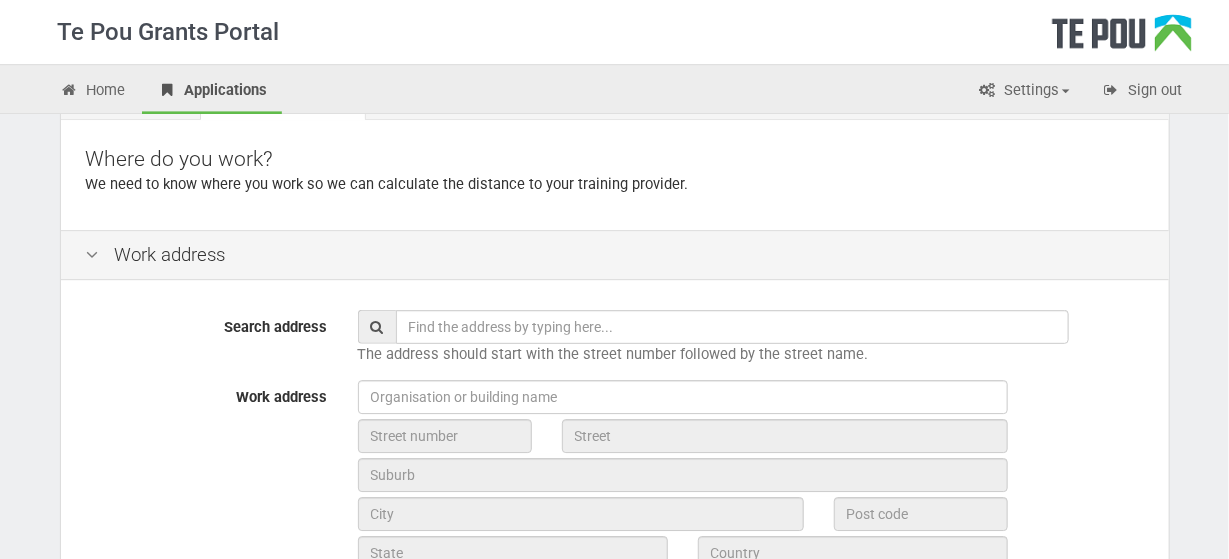 scroll, scrollTop: 151, scrollLeft: 0, axis: vertical 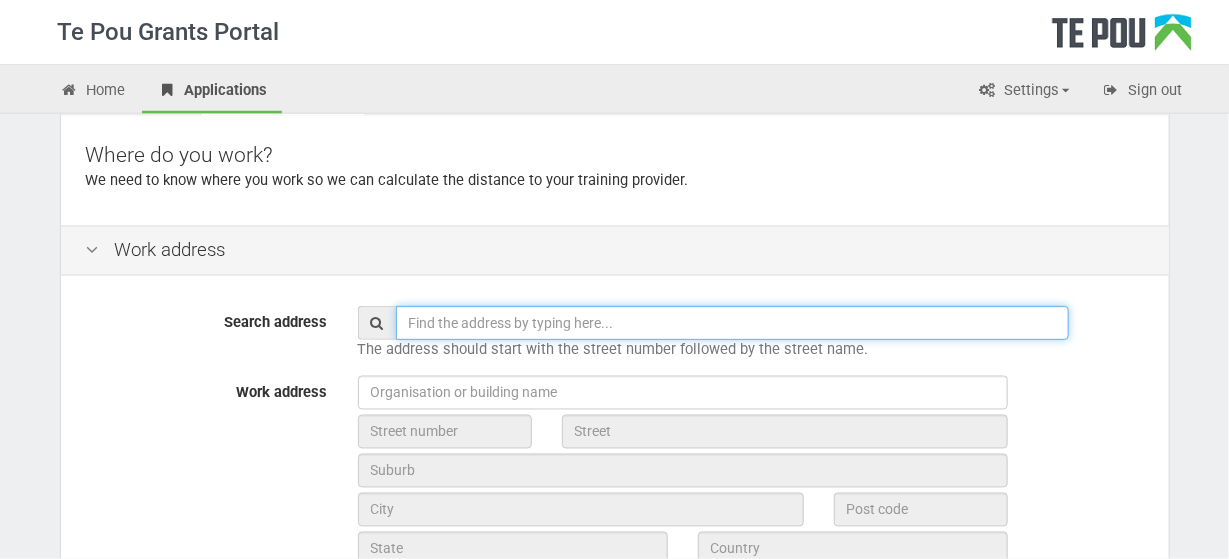 click at bounding box center (732, 323) 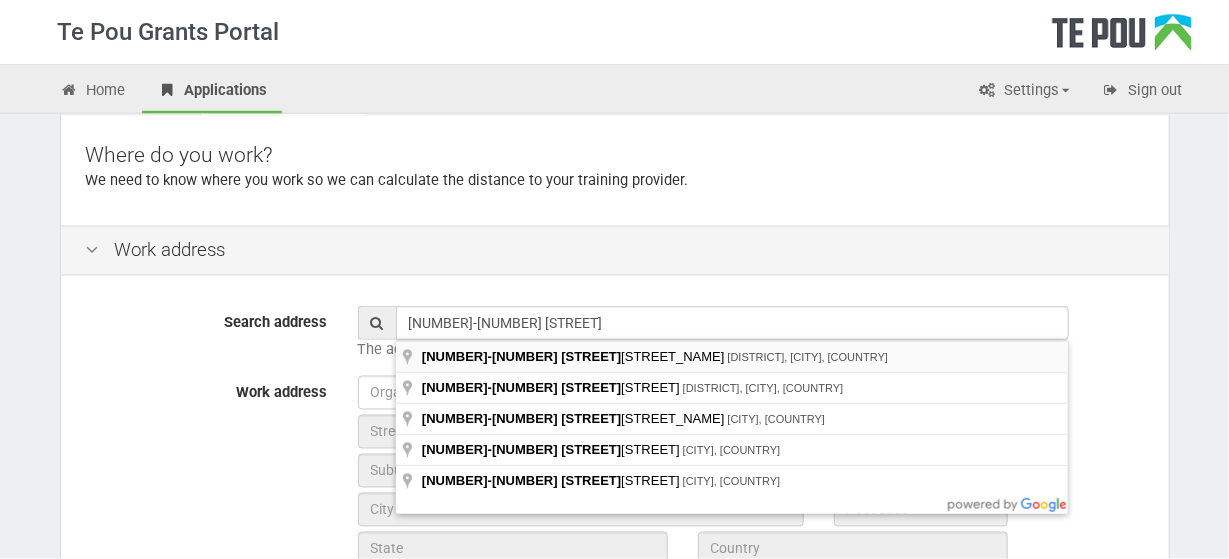 type on "[NUMBER]-[NUMBER] [STREET], [DISTRICT], [CITY], [COUNTRY]" 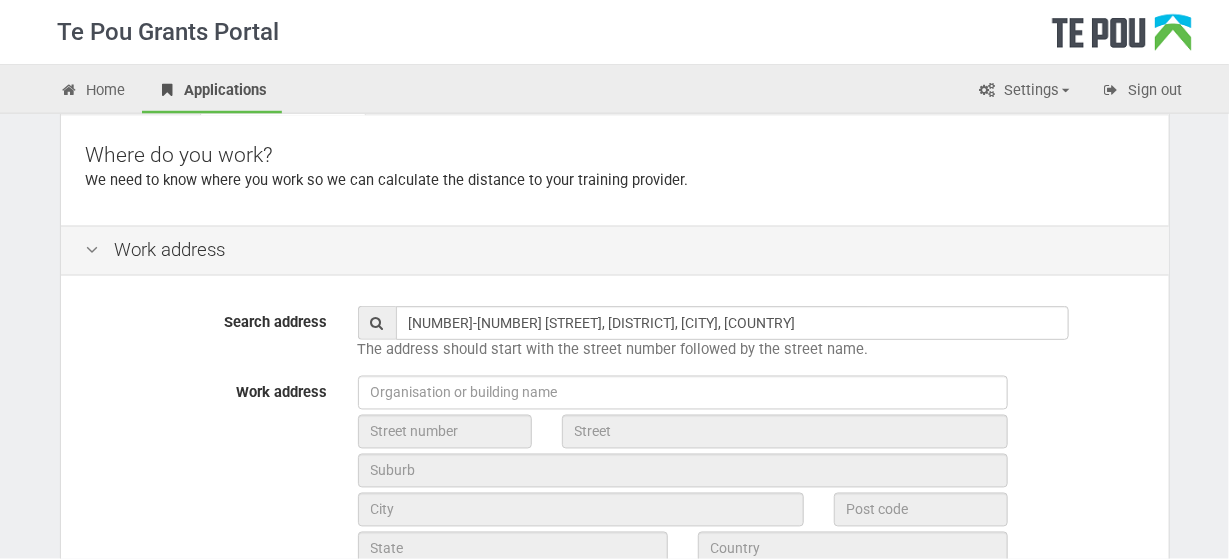 type on "140" 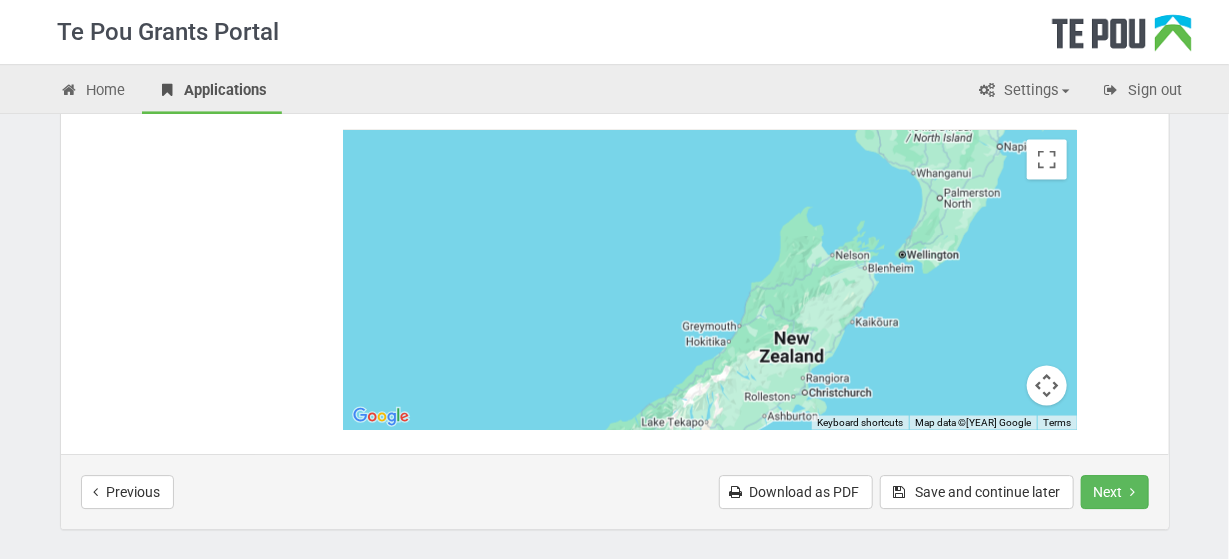 scroll, scrollTop: 1038, scrollLeft: 0, axis: vertical 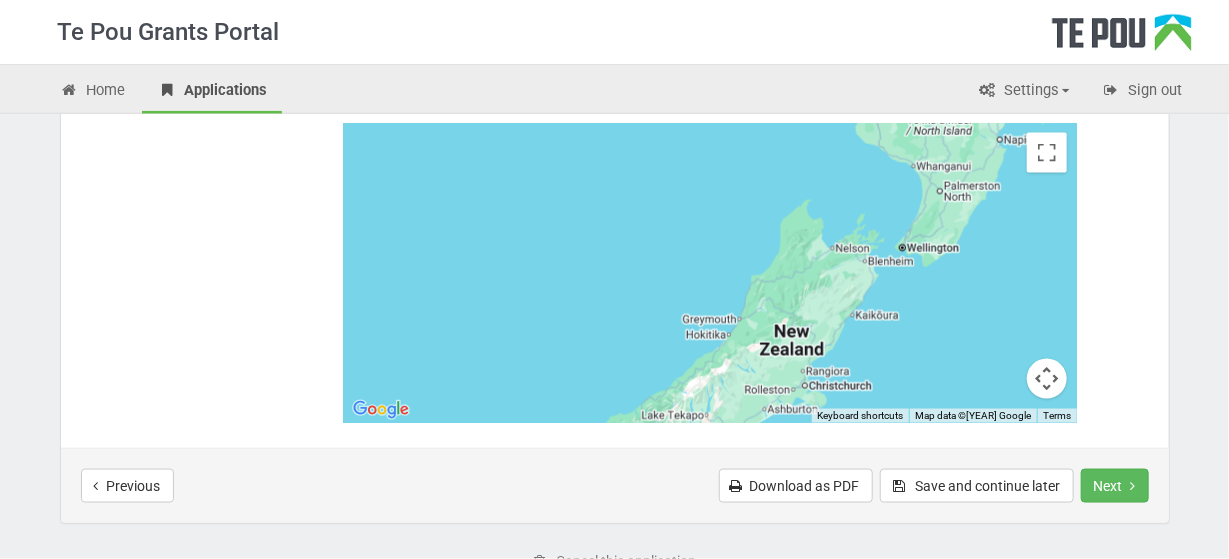 click at bounding box center [710, 273] 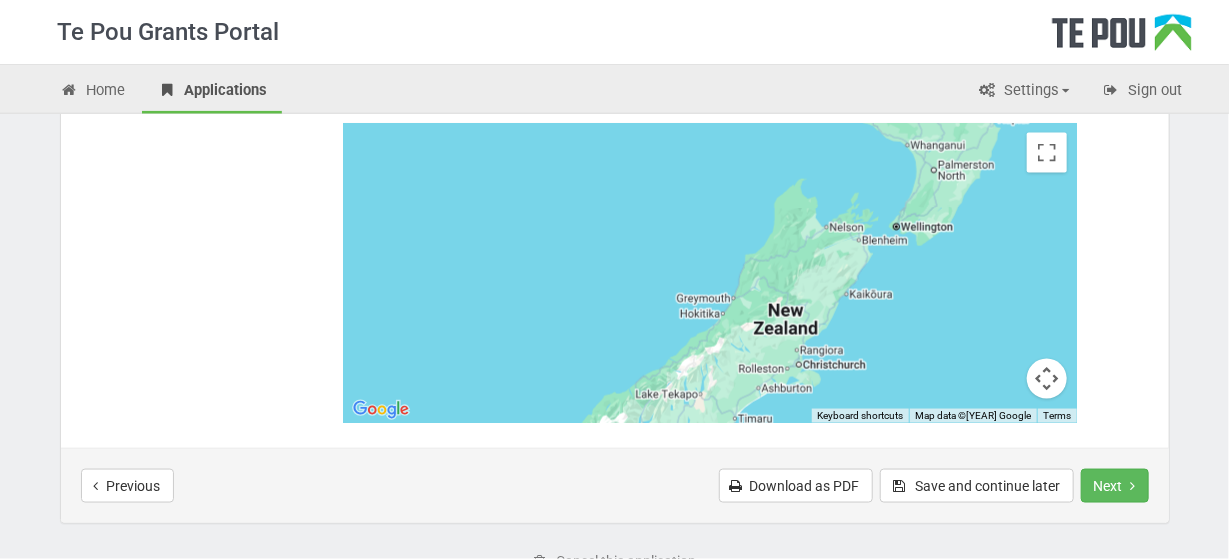 drag, startPoint x: 940, startPoint y: 195, endPoint x: 934, endPoint y: 176, distance: 19.924858 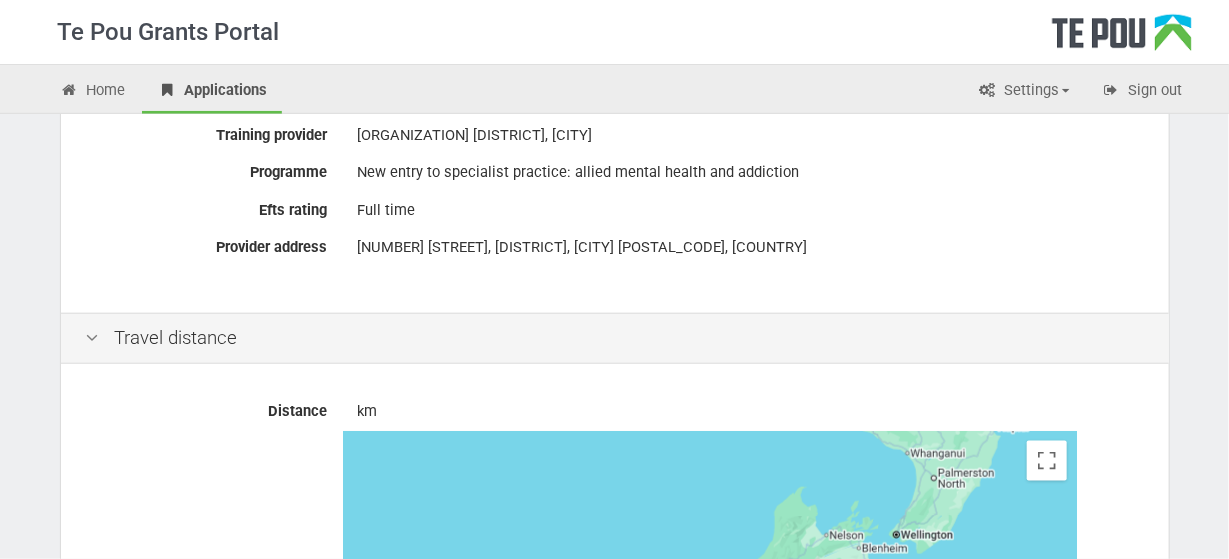scroll, scrollTop: 729, scrollLeft: 0, axis: vertical 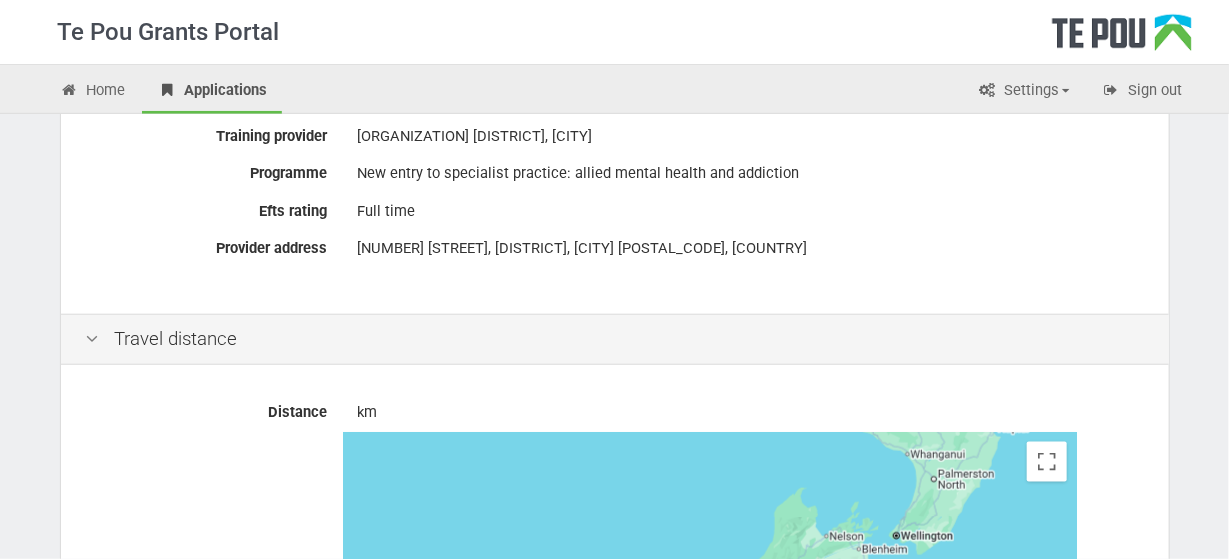 click on "km" at bounding box center [751, 412] 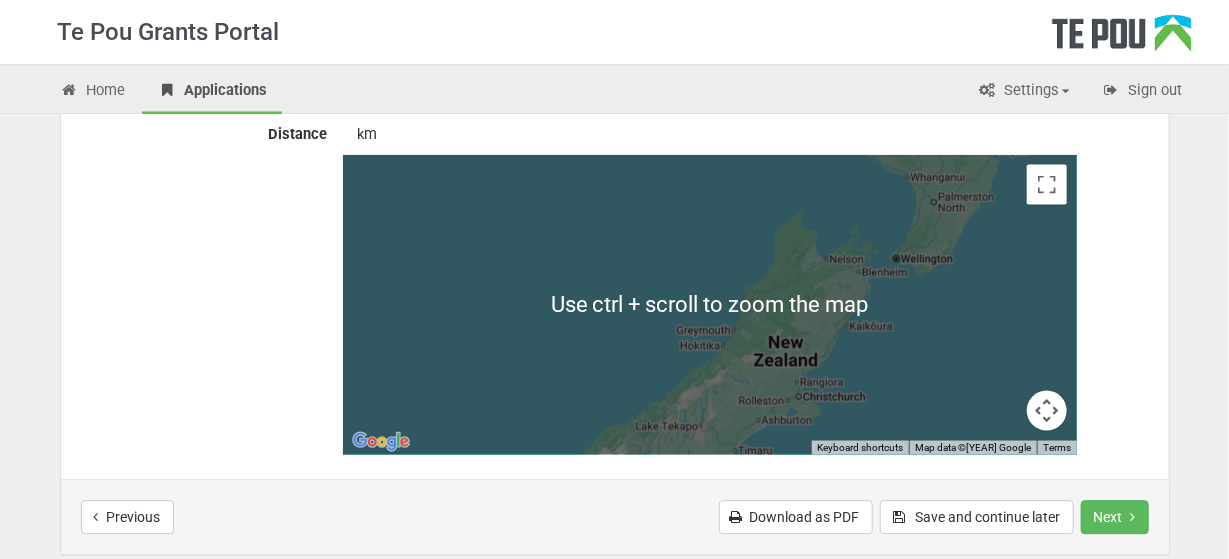 scroll, scrollTop: 1008, scrollLeft: 0, axis: vertical 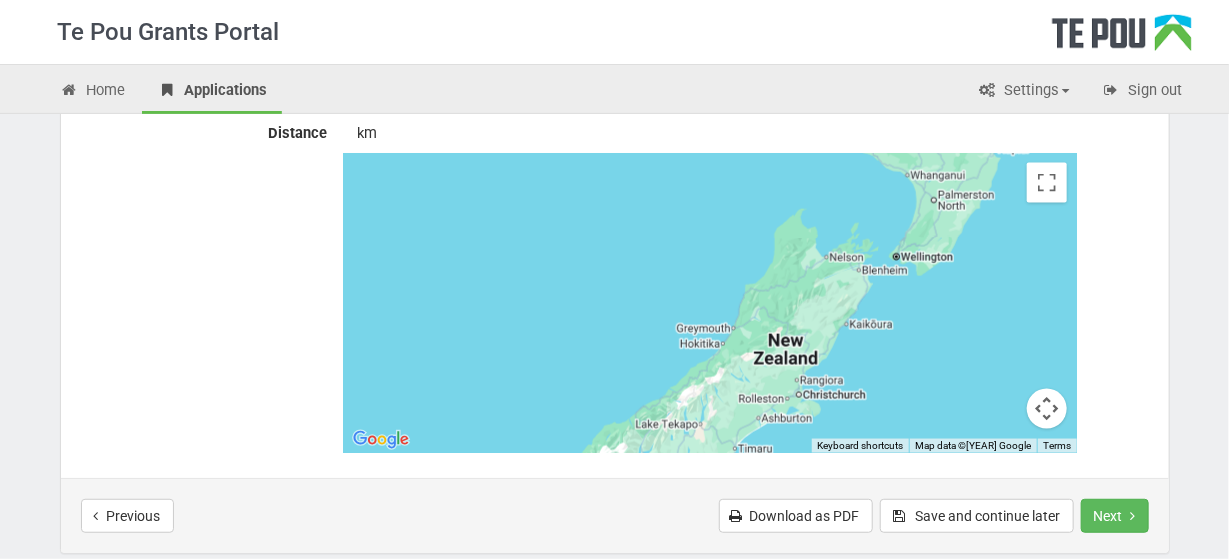 click at bounding box center (710, 303) 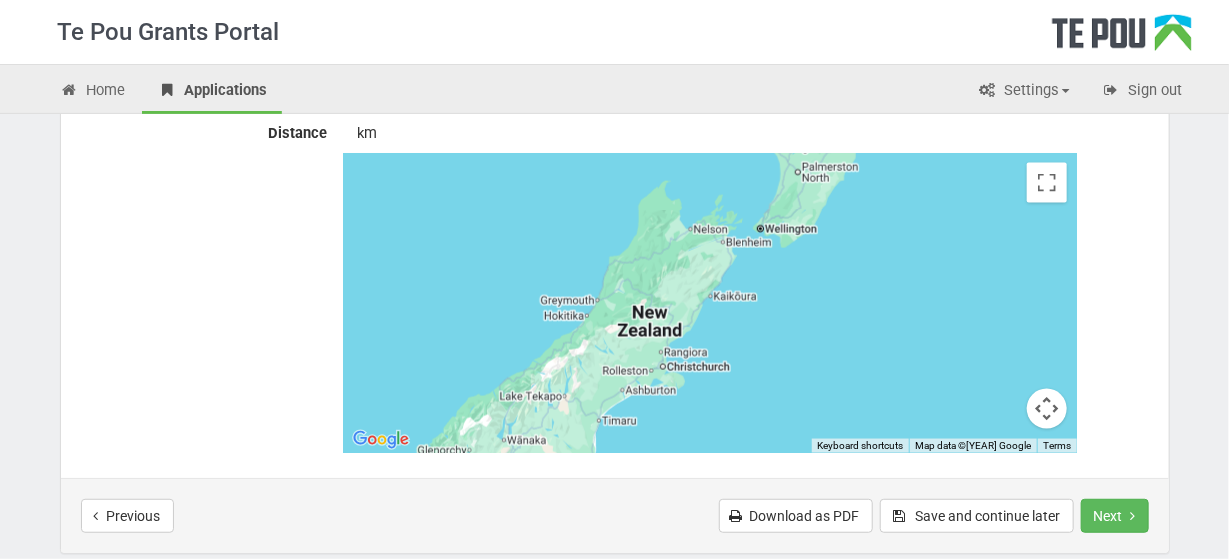 drag, startPoint x: 927, startPoint y: 203, endPoint x: 801, endPoint y: 176, distance: 128.86038 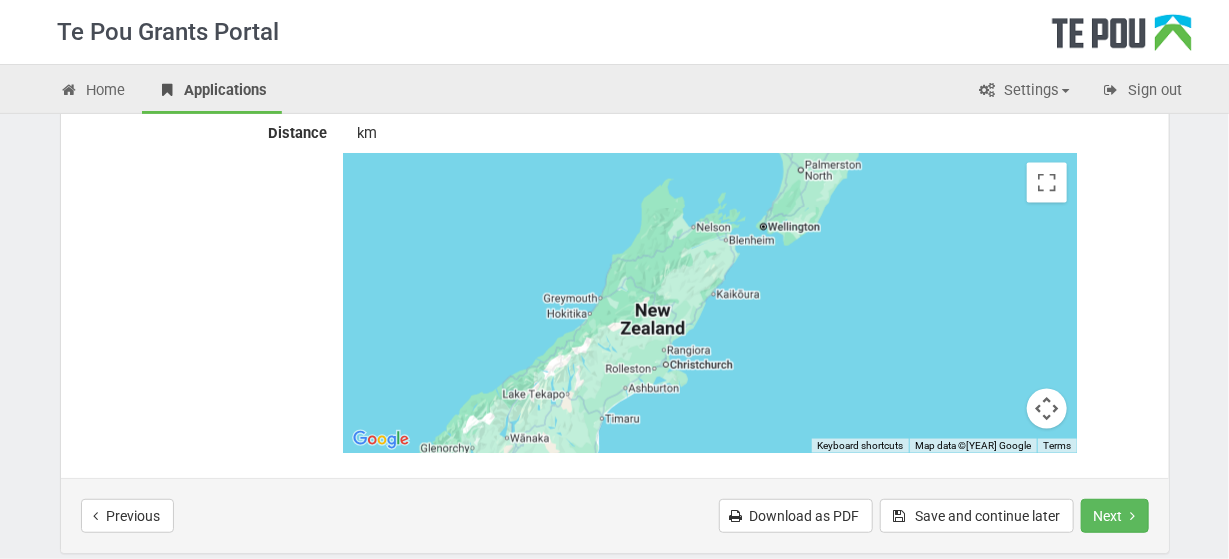 click at bounding box center (710, 303) 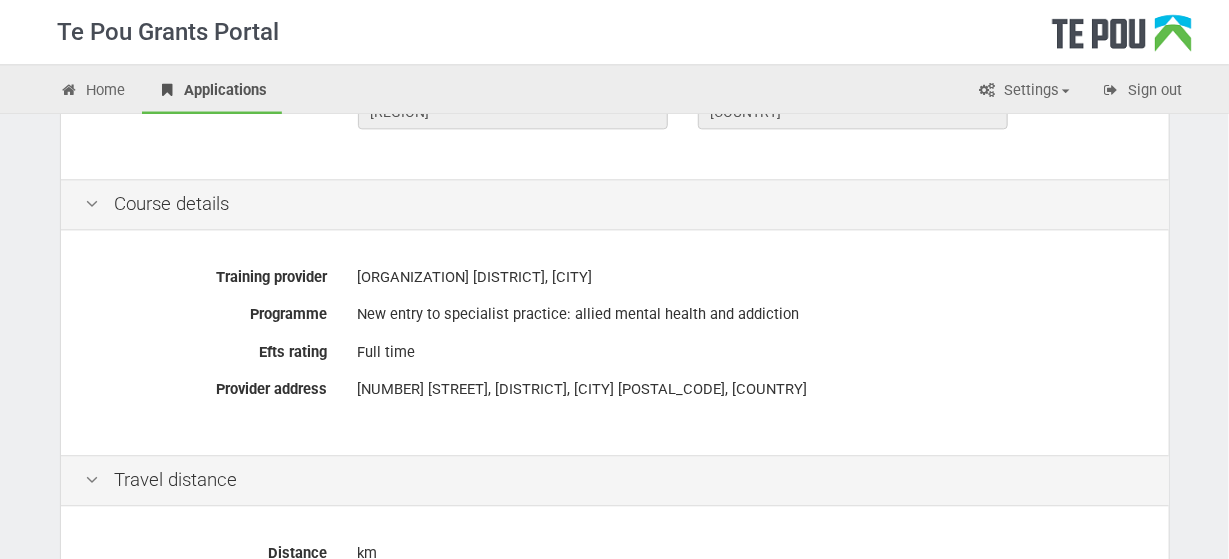 scroll, scrollTop: 583, scrollLeft: 0, axis: vertical 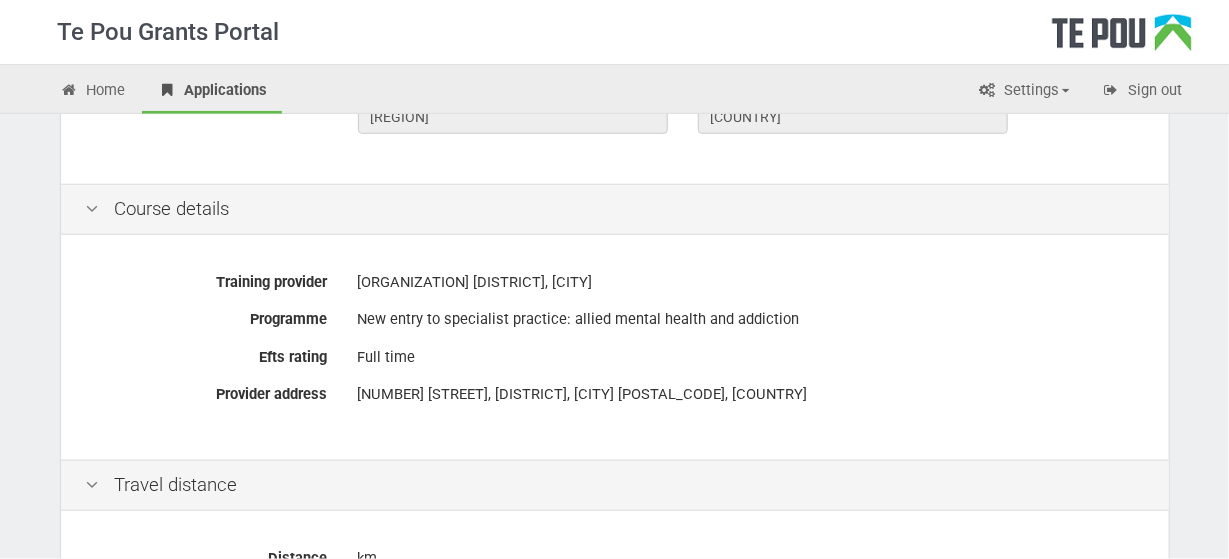 click on "km" at bounding box center [751, 558] 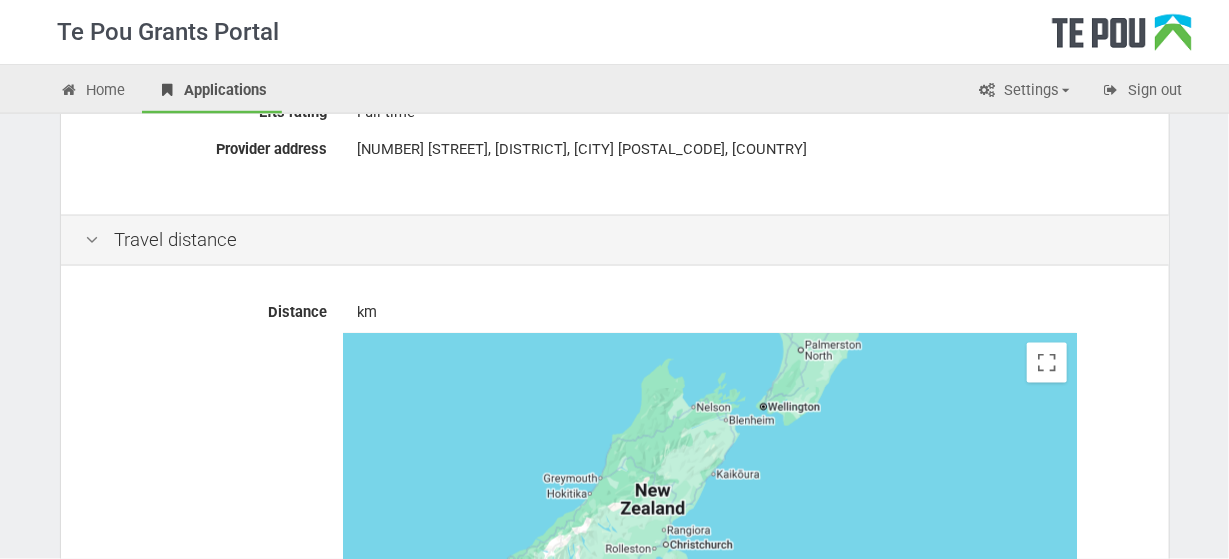 scroll, scrollTop: 831, scrollLeft: 0, axis: vertical 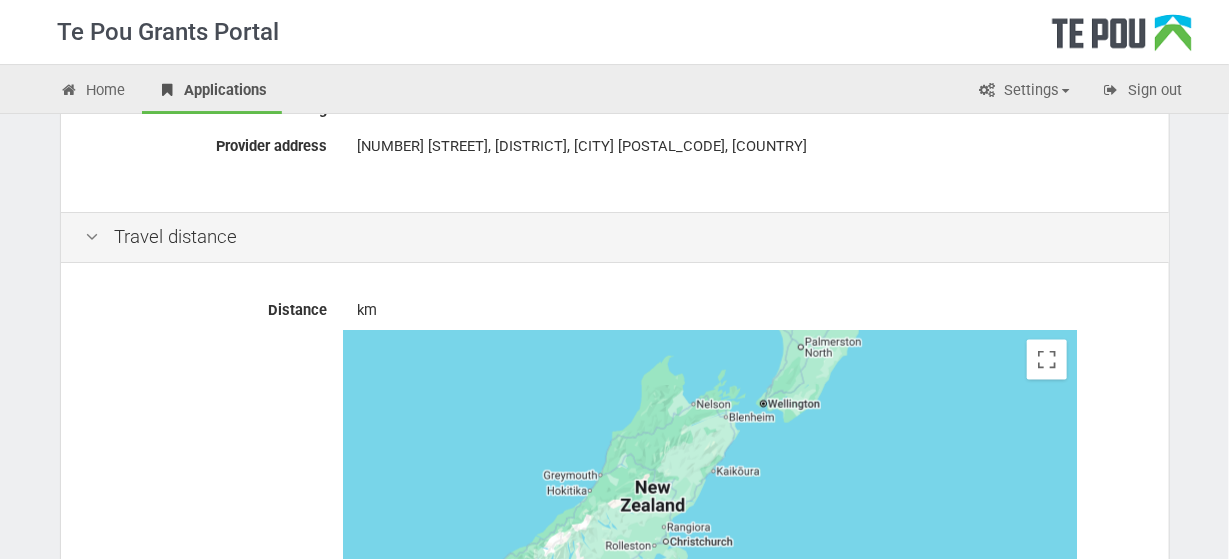 click on "km" at bounding box center (751, 310) 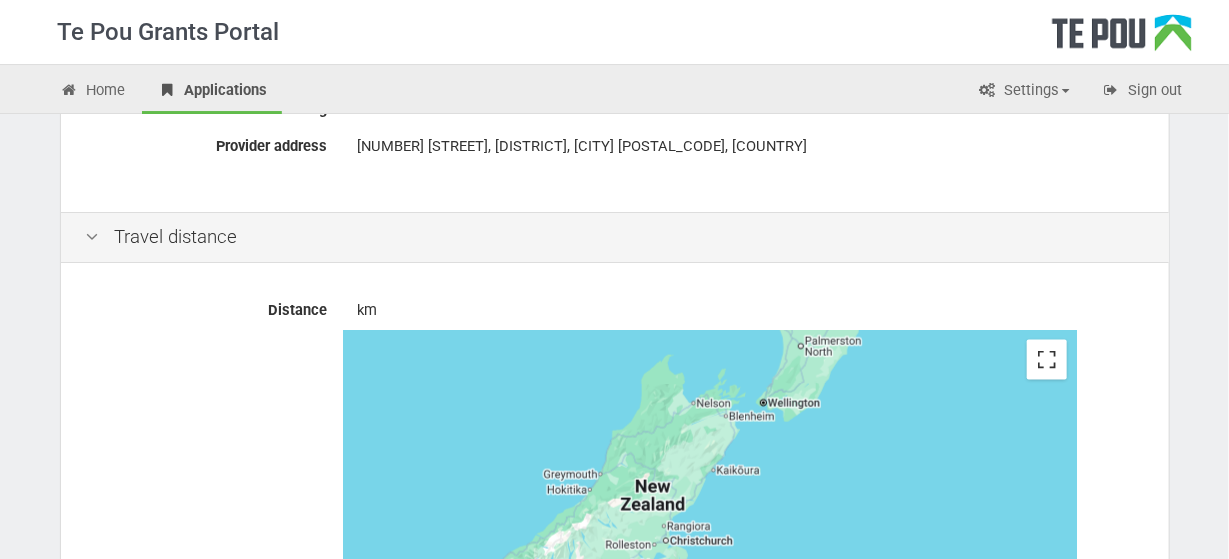 click at bounding box center [1047, 360] 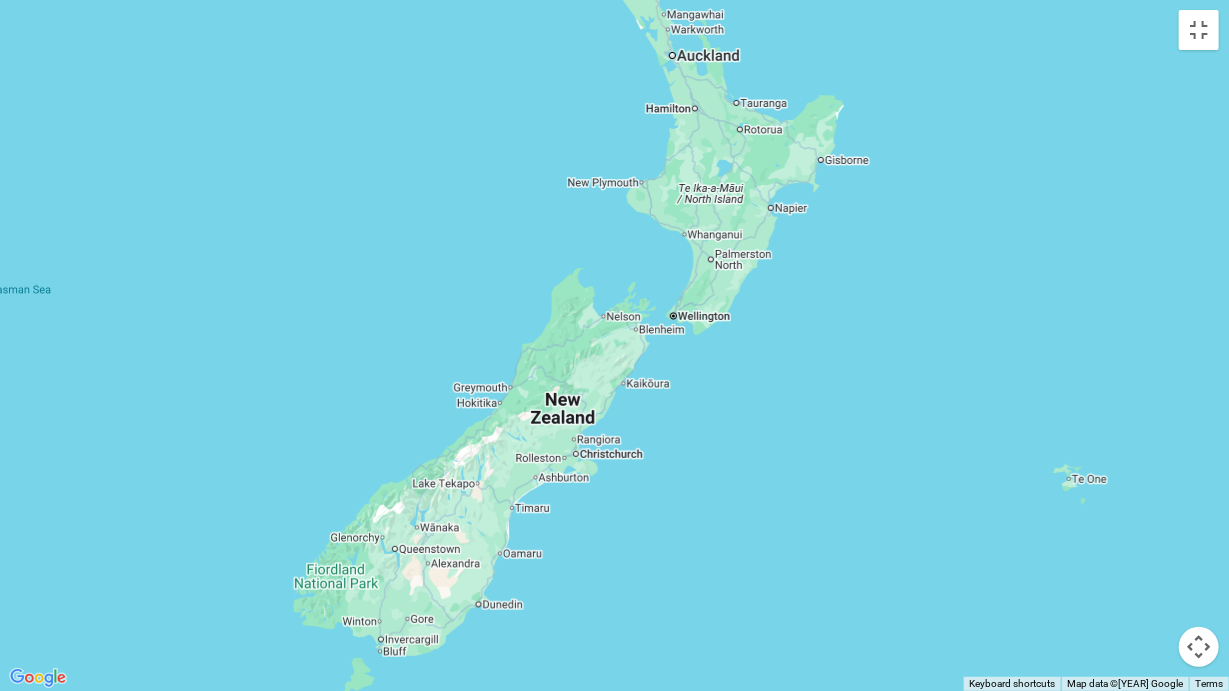 drag, startPoint x: 727, startPoint y: 230, endPoint x: 749, endPoint y: 276, distance: 50.990196 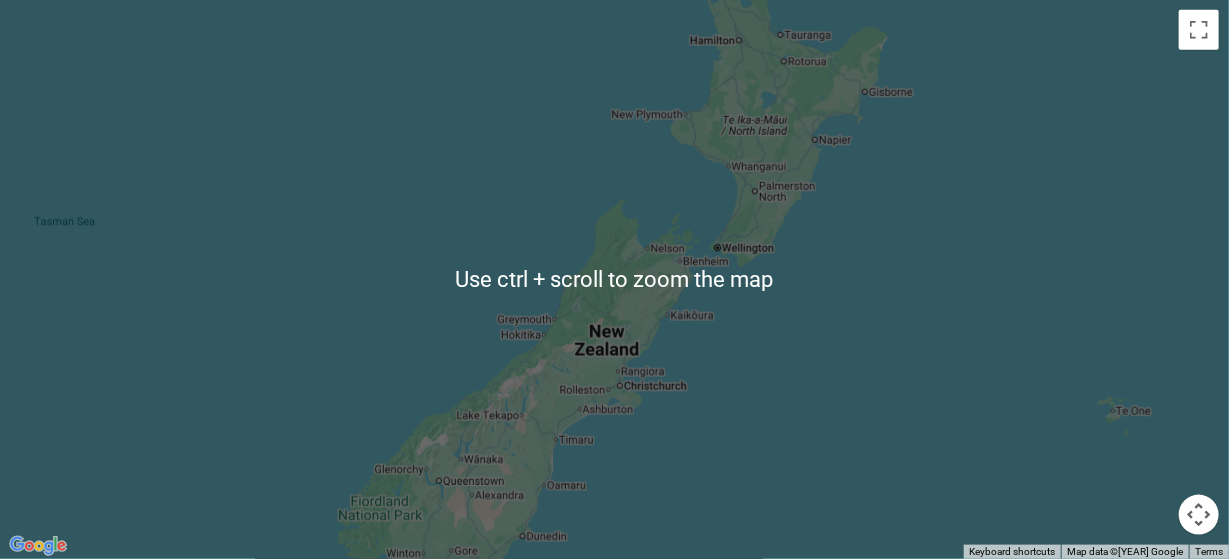 scroll, scrollTop: 754, scrollLeft: 0, axis: vertical 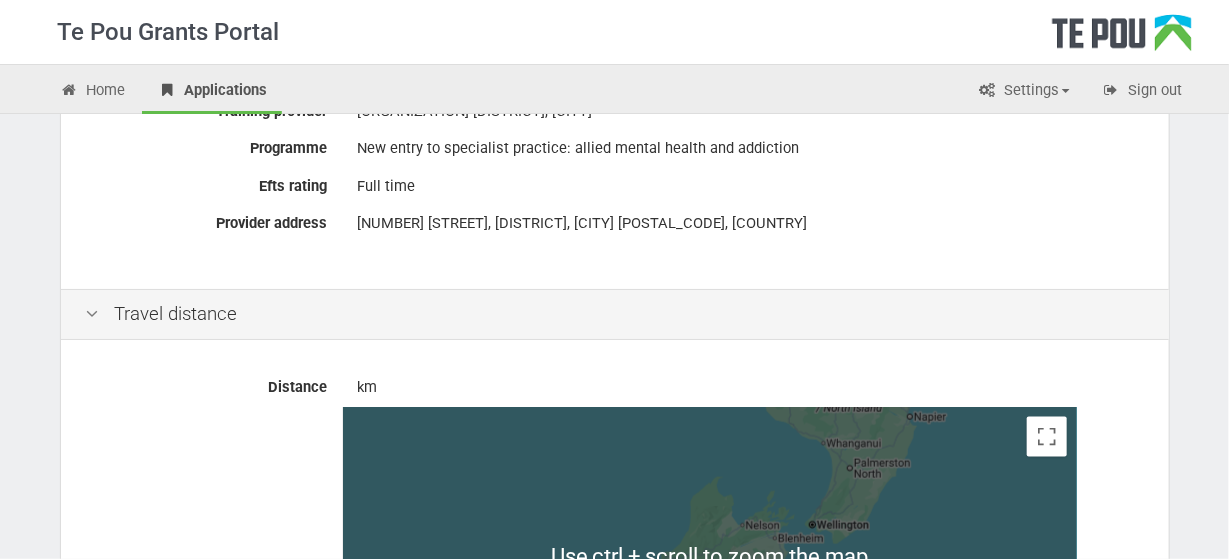 click on "21 Birmingham Drive, Middleton, Christchurch 8024, New Zealand" at bounding box center (751, 223) 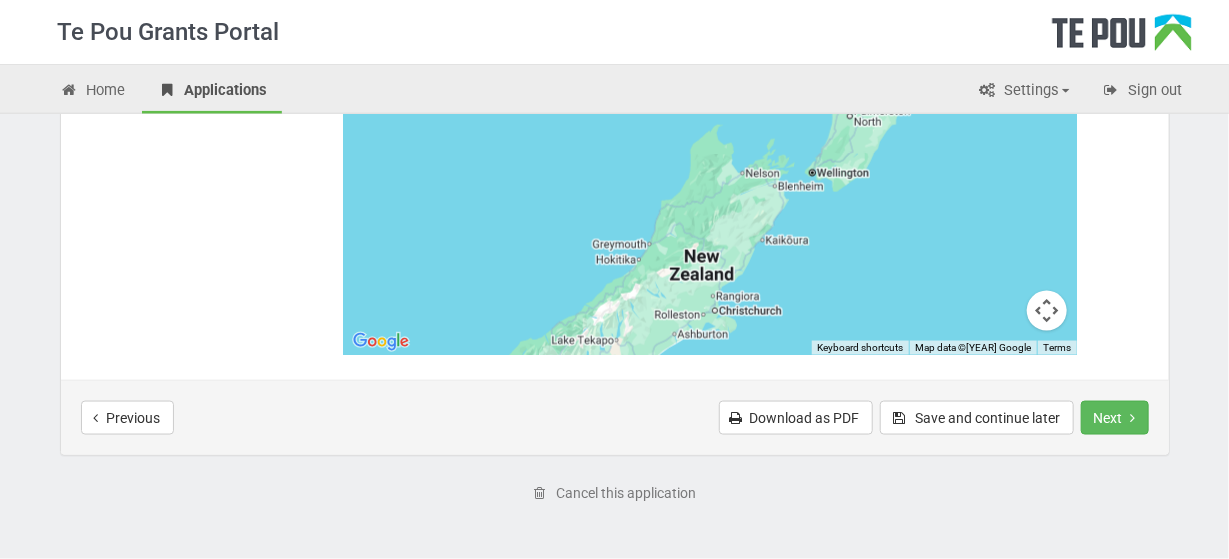 scroll, scrollTop: 1170, scrollLeft: 0, axis: vertical 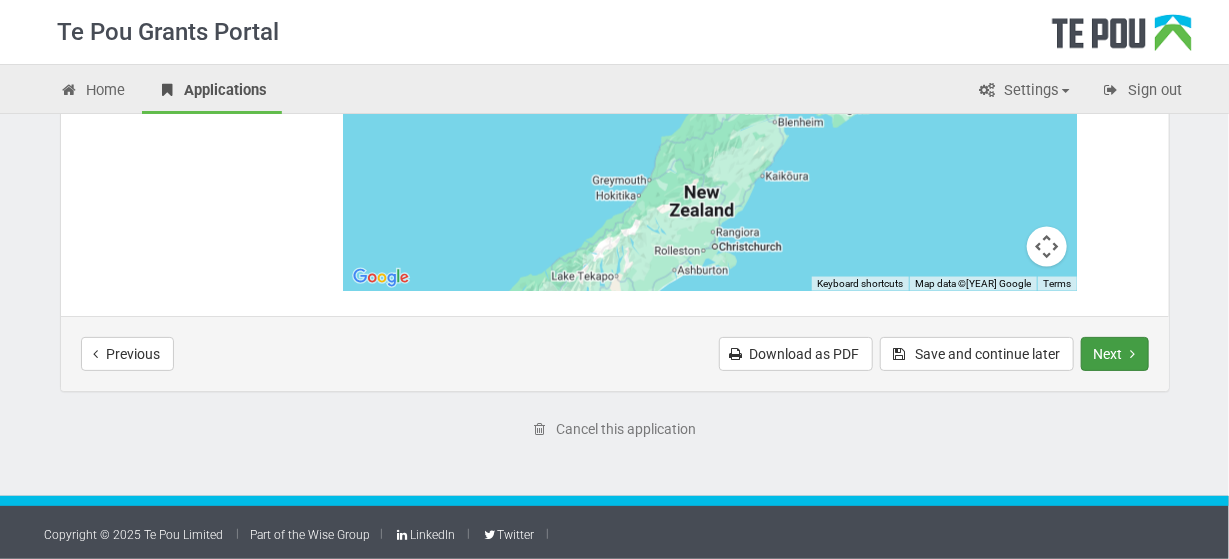click on "Next" at bounding box center (1115, 354) 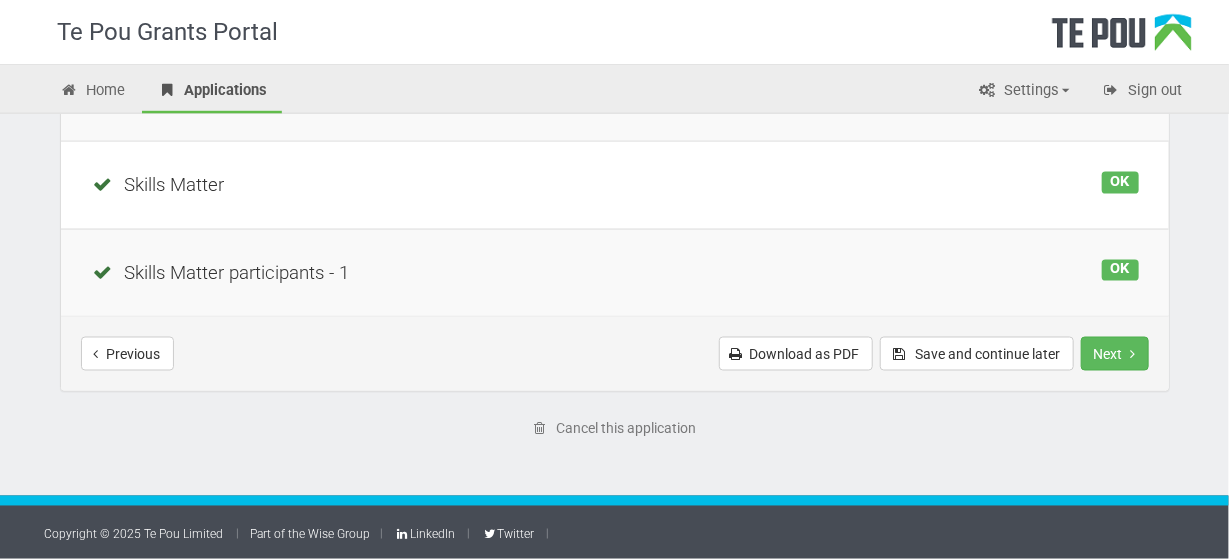 scroll, scrollTop: 345, scrollLeft: 0, axis: vertical 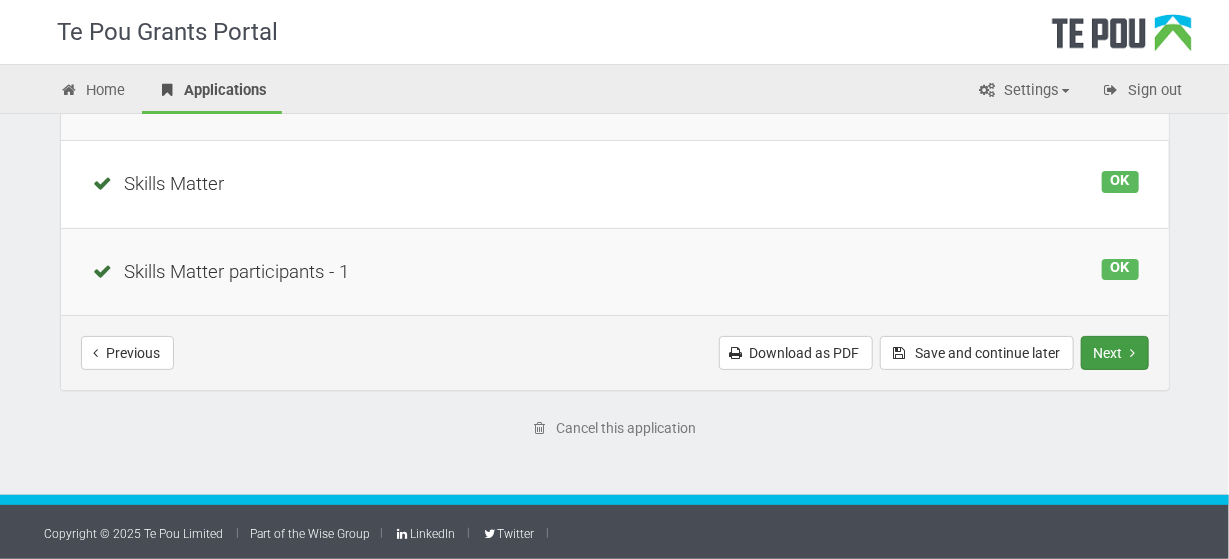 click on "Next" at bounding box center [1115, 353] 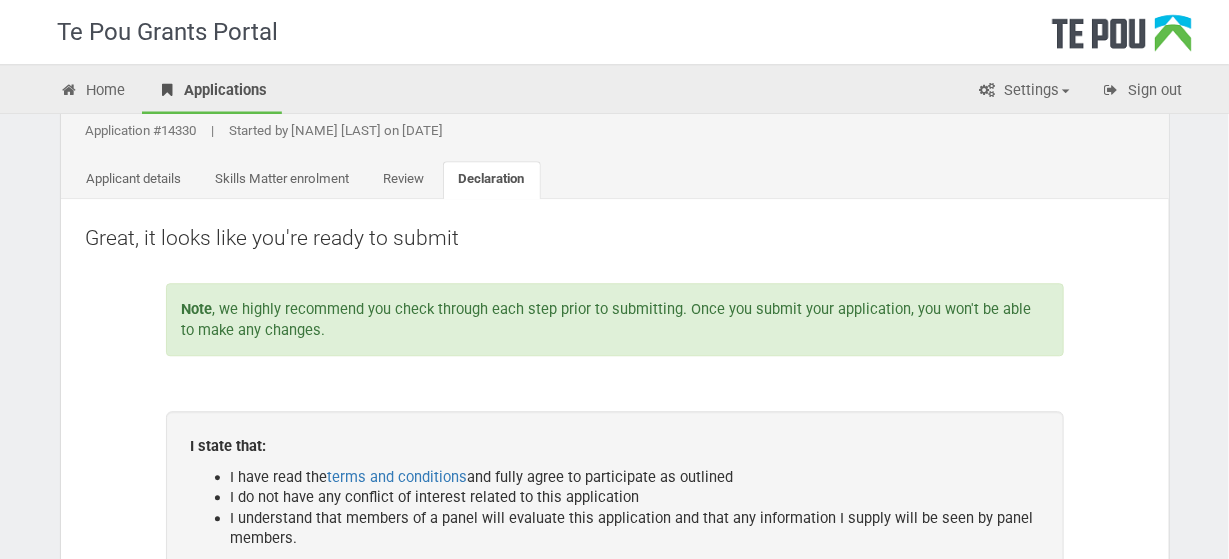scroll, scrollTop: 0, scrollLeft: 0, axis: both 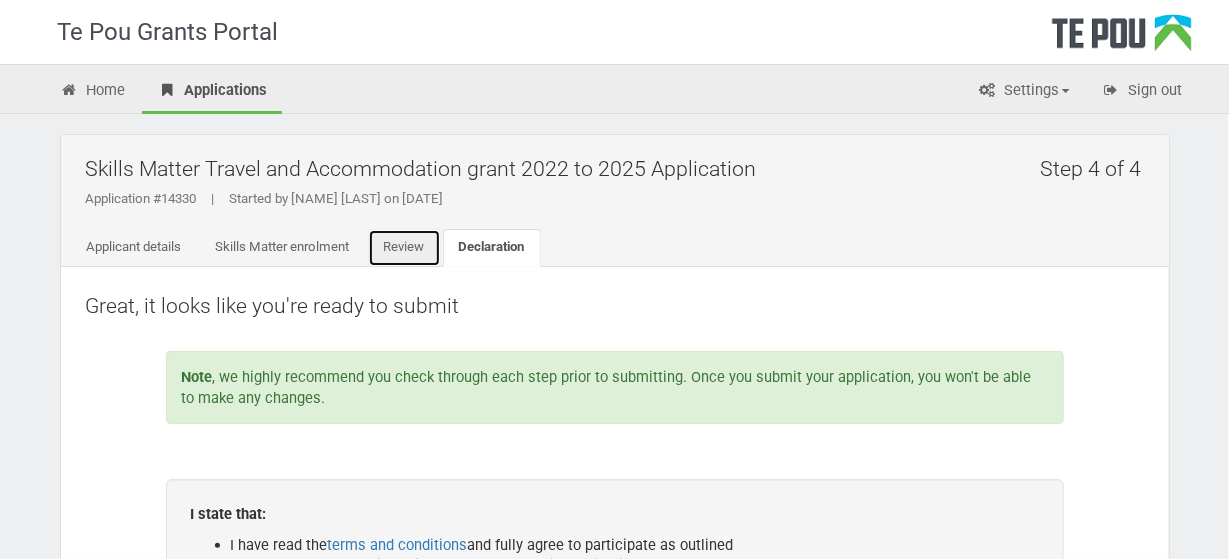 click on "Review" at bounding box center (404, 248) 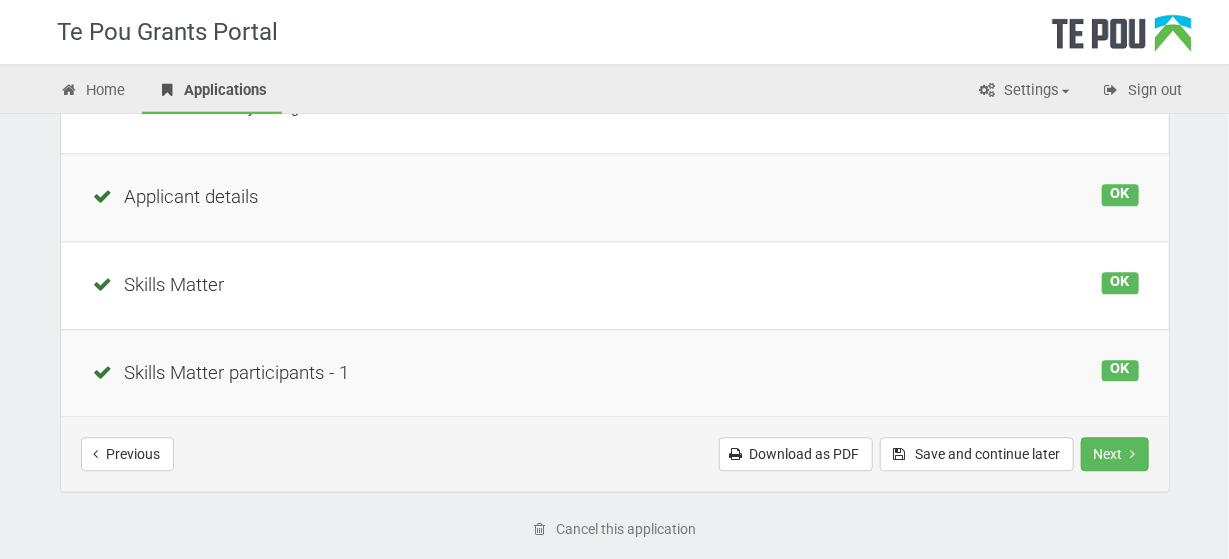 scroll, scrollTop: 270, scrollLeft: 0, axis: vertical 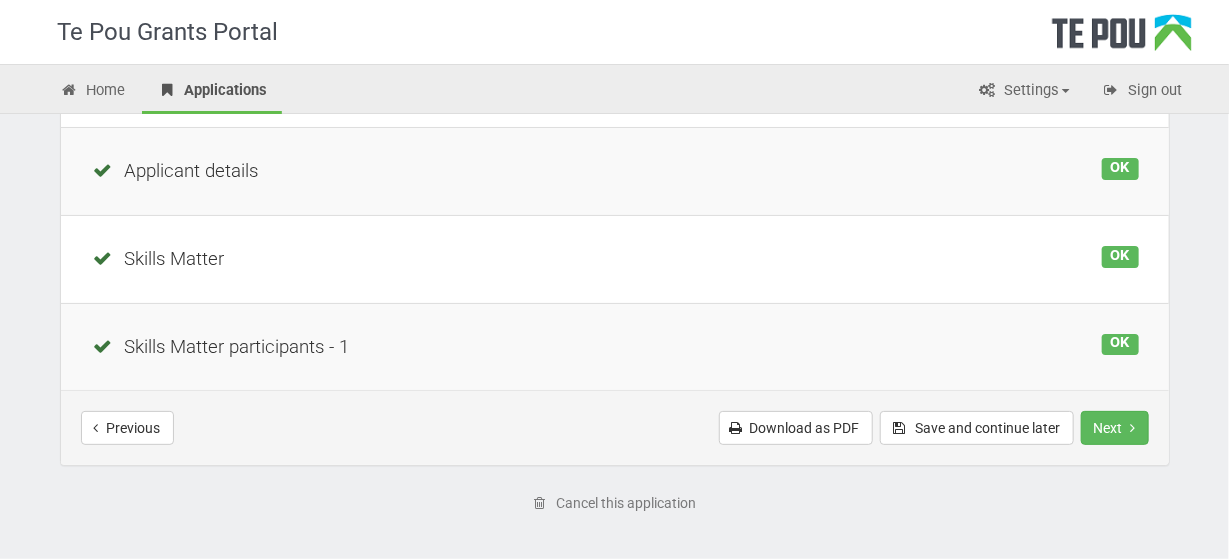 click on "Skills Matter participants - 1" at bounding box center [615, 347] 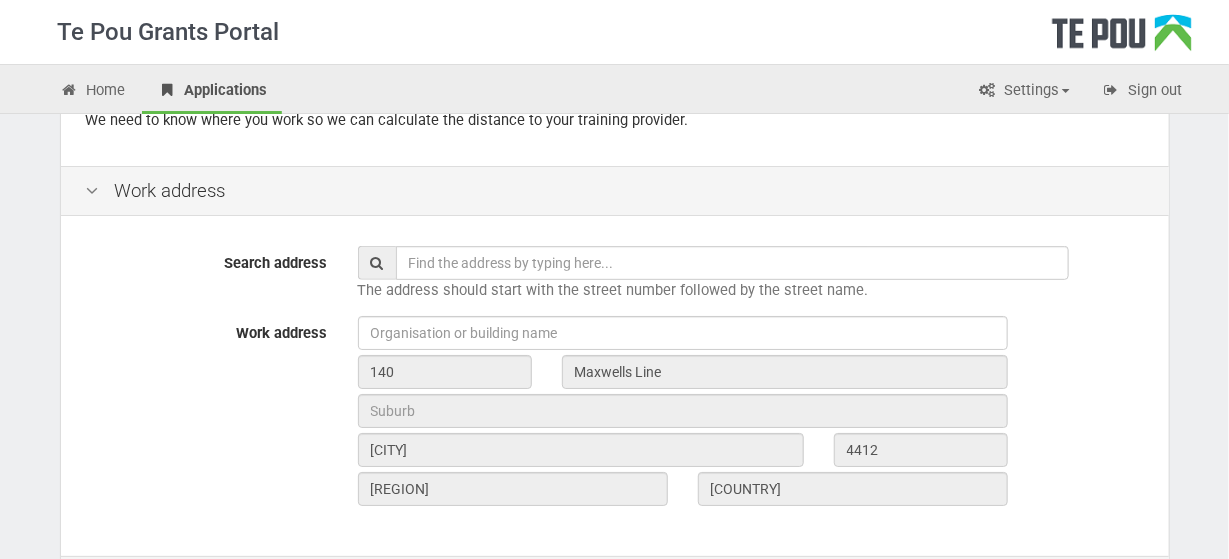 scroll, scrollTop: 217, scrollLeft: 0, axis: vertical 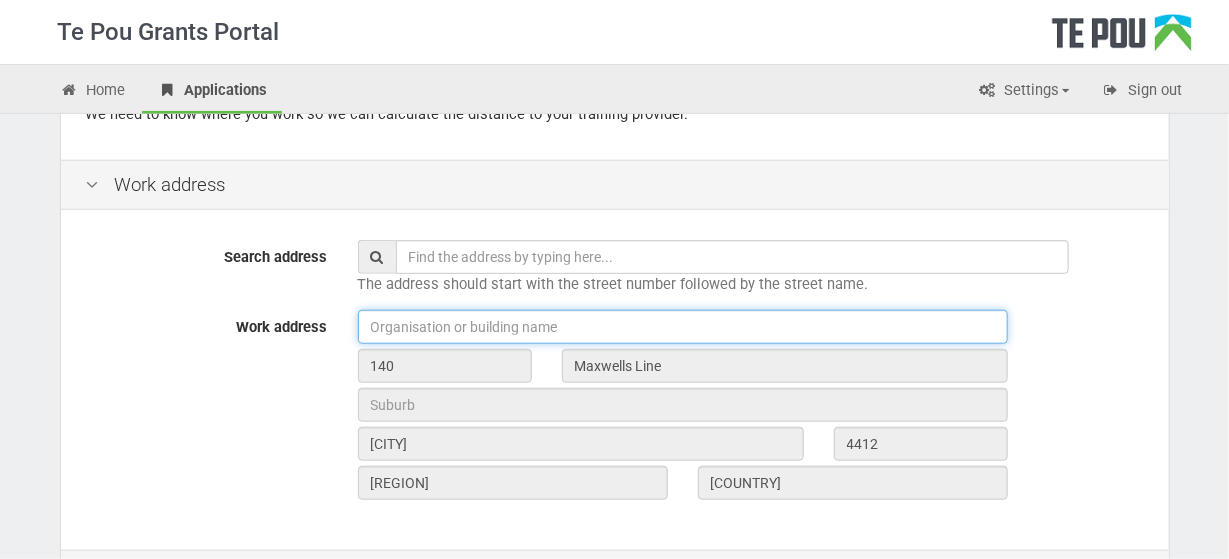 click at bounding box center (683, 327) 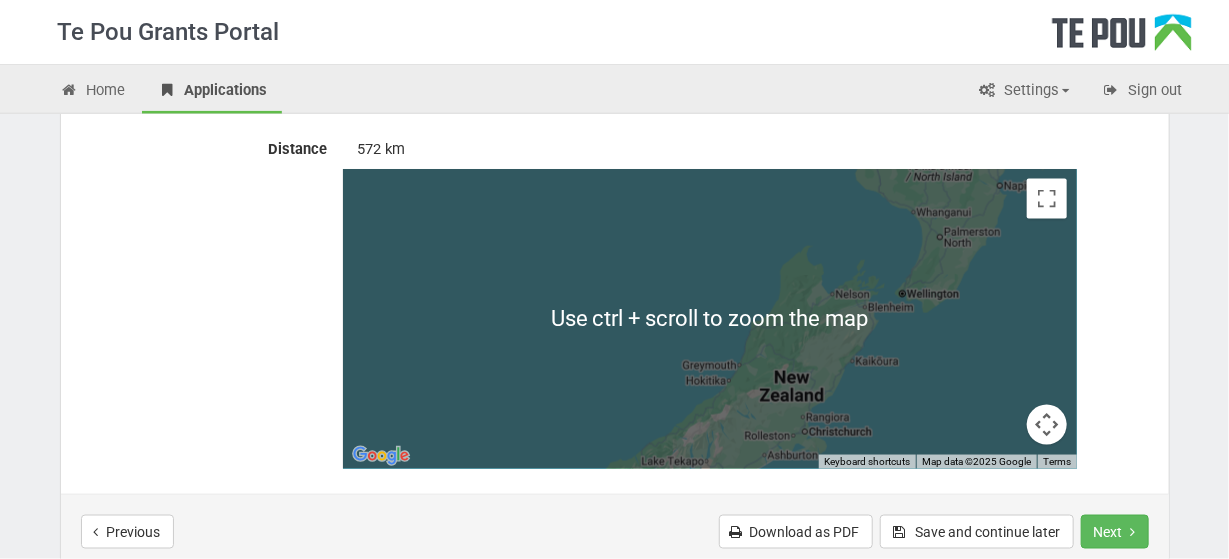 scroll, scrollTop: 1170, scrollLeft: 0, axis: vertical 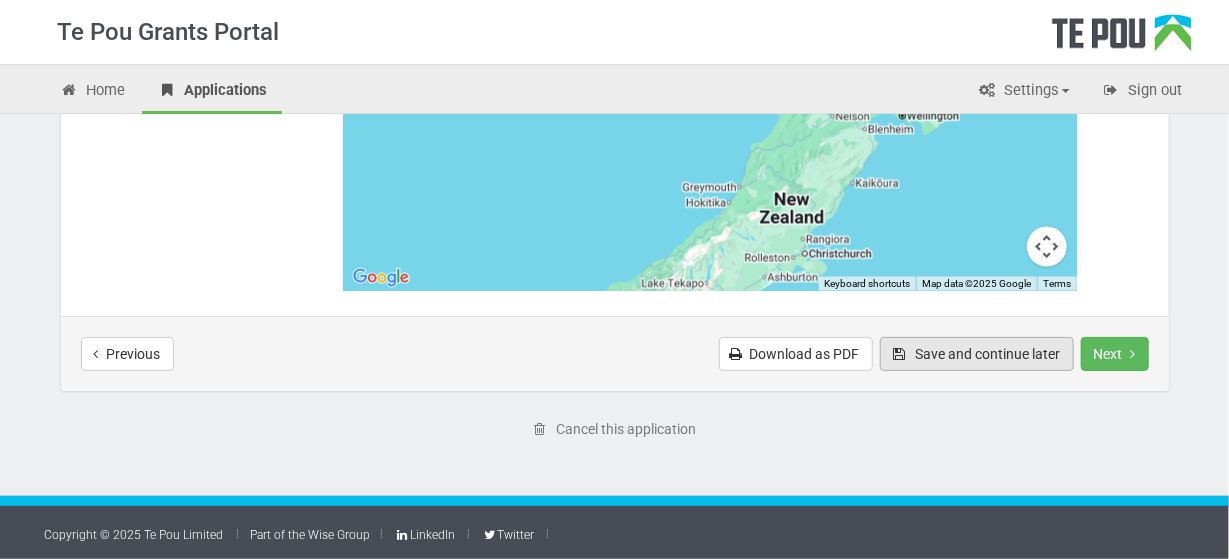 type on "BestCare Whakapai Hauora" 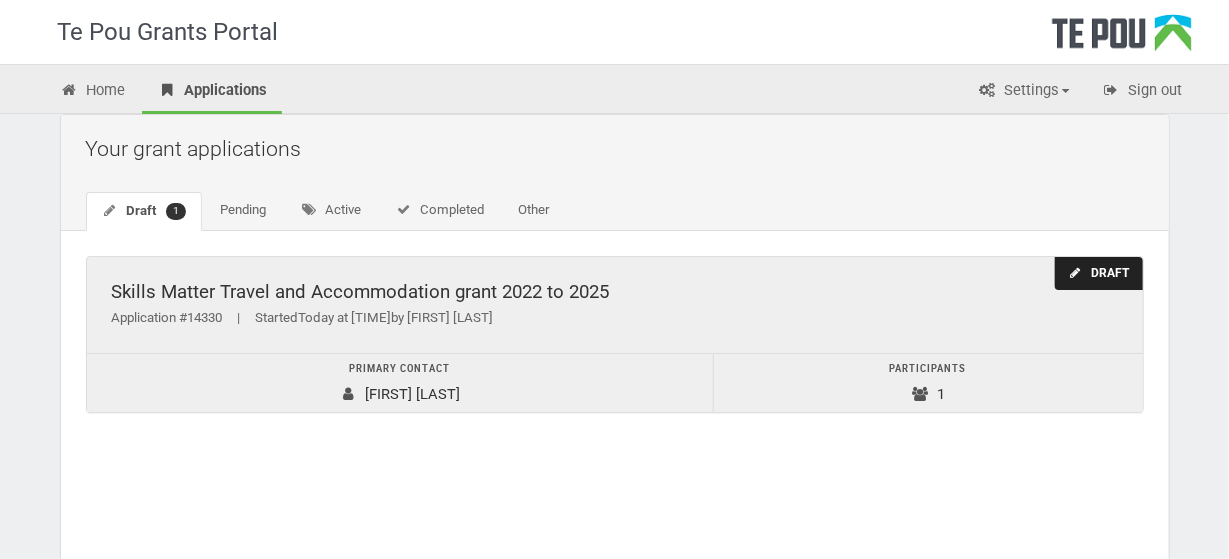 scroll, scrollTop: 0, scrollLeft: 0, axis: both 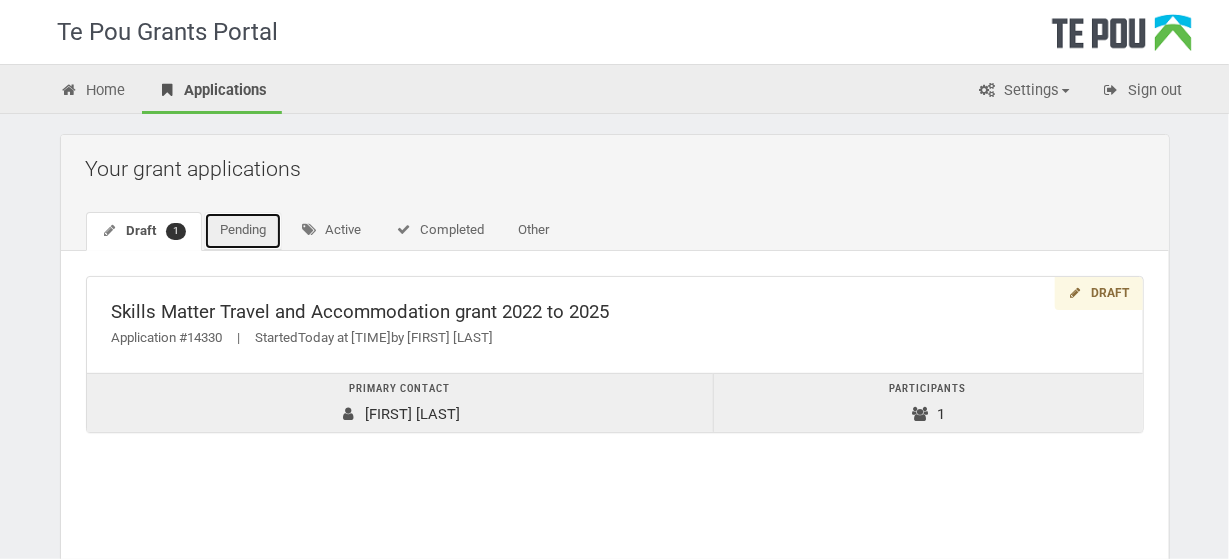 click on "Pending" at bounding box center [243, 231] 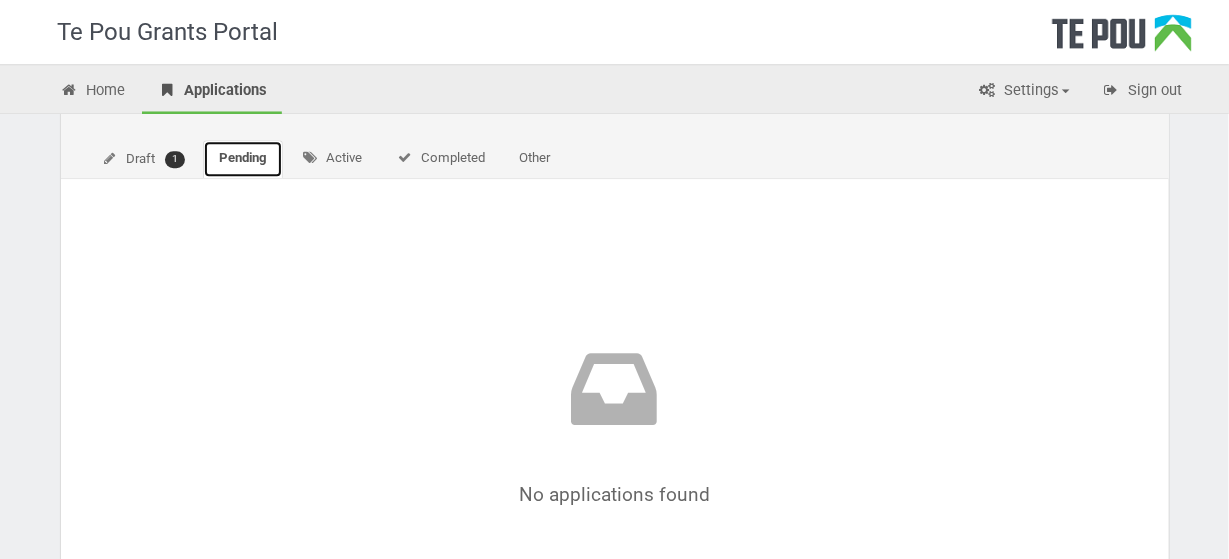 scroll, scrollTop: 0, scrollLeft: 0, axis: both 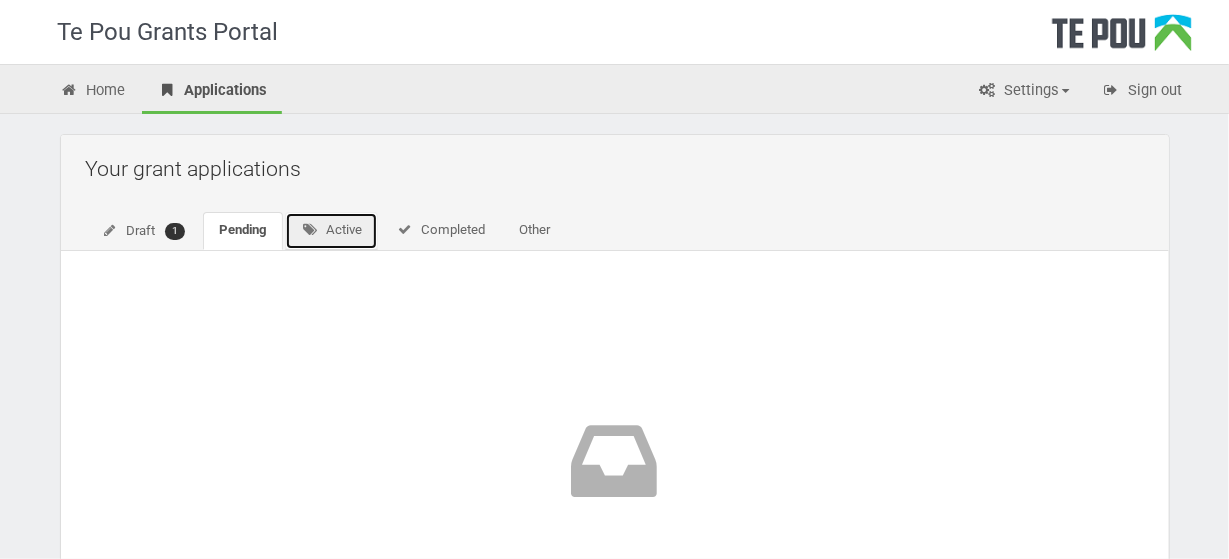 click on "Active" at bounding box center (331, 231) 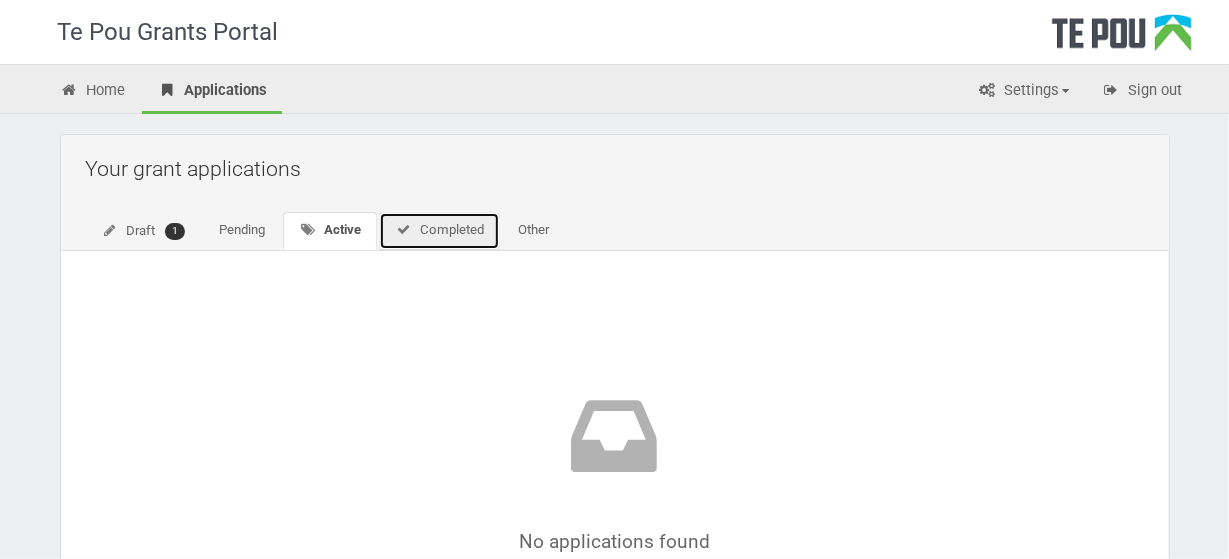 click on "Completed" at bounding box center (439, 231) 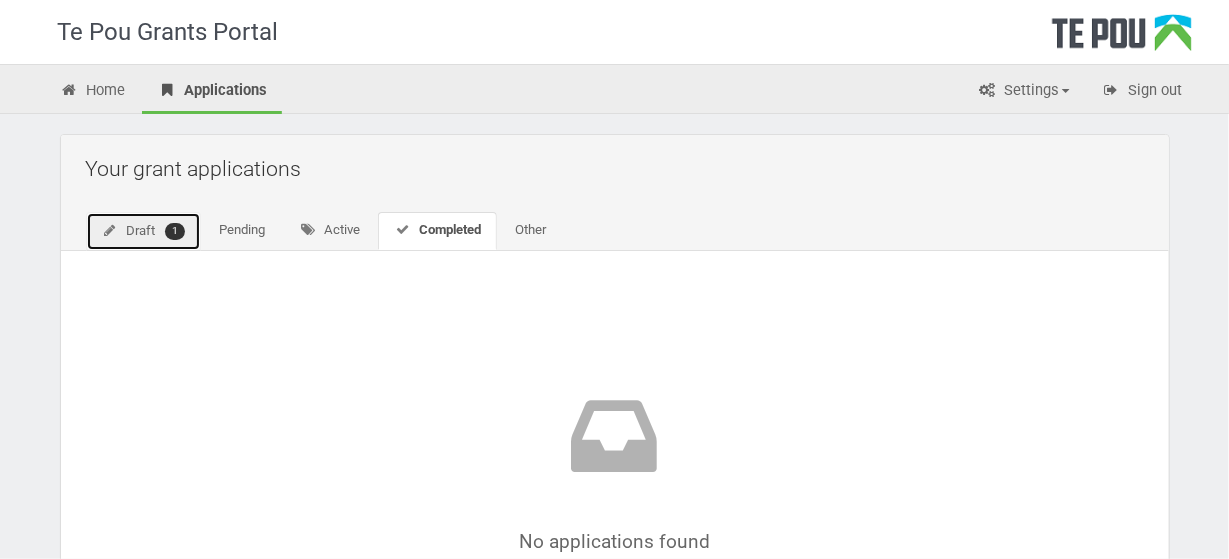 click on "Draft
1" at bounding box center (144, 231) 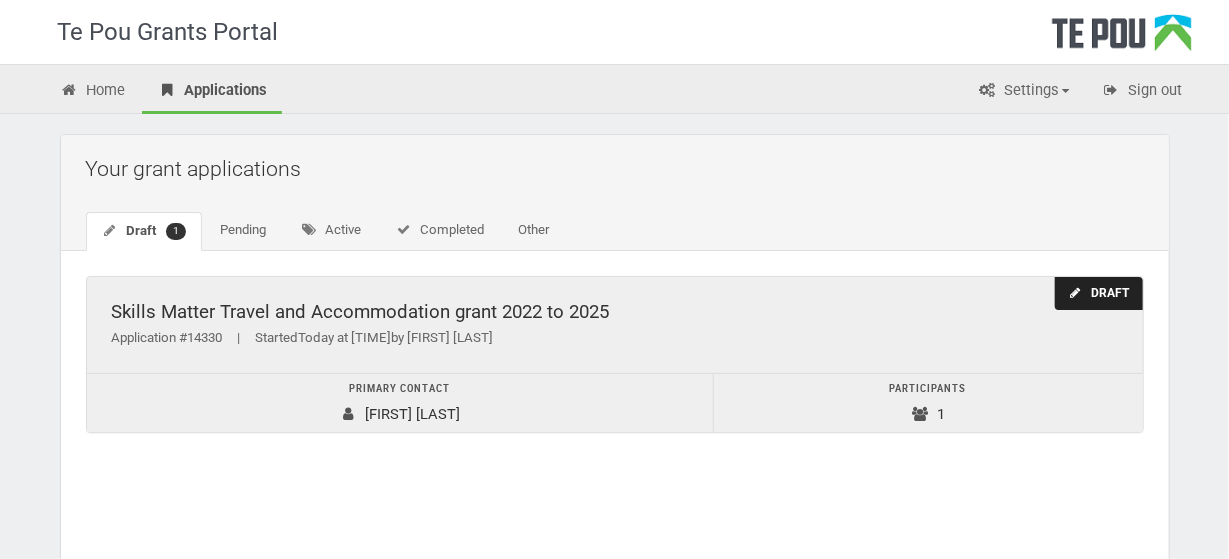 click on "Draft" at bounding box center [1098, 293] 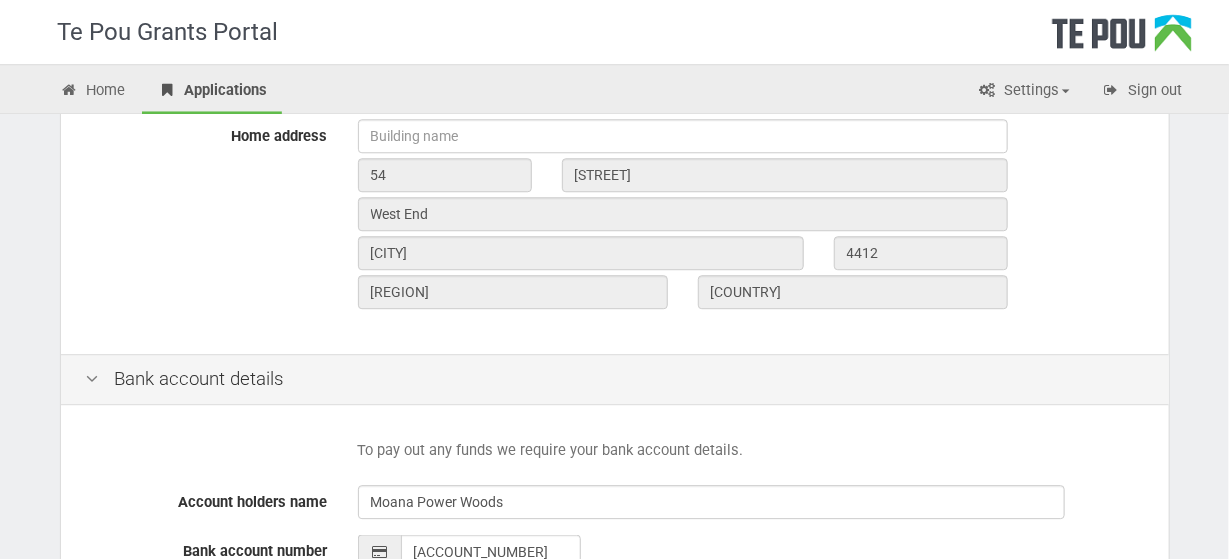 scroll, scrollTop: 1017, scrollLeft: 0, axis: vertical 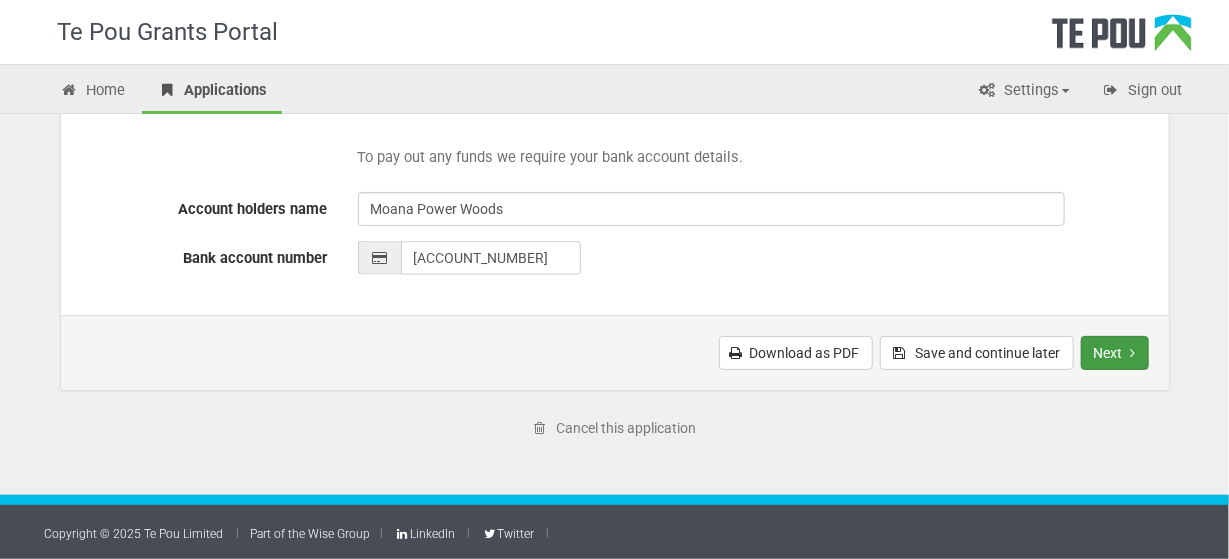 click on "Next" at bounding box center [1115, 353] 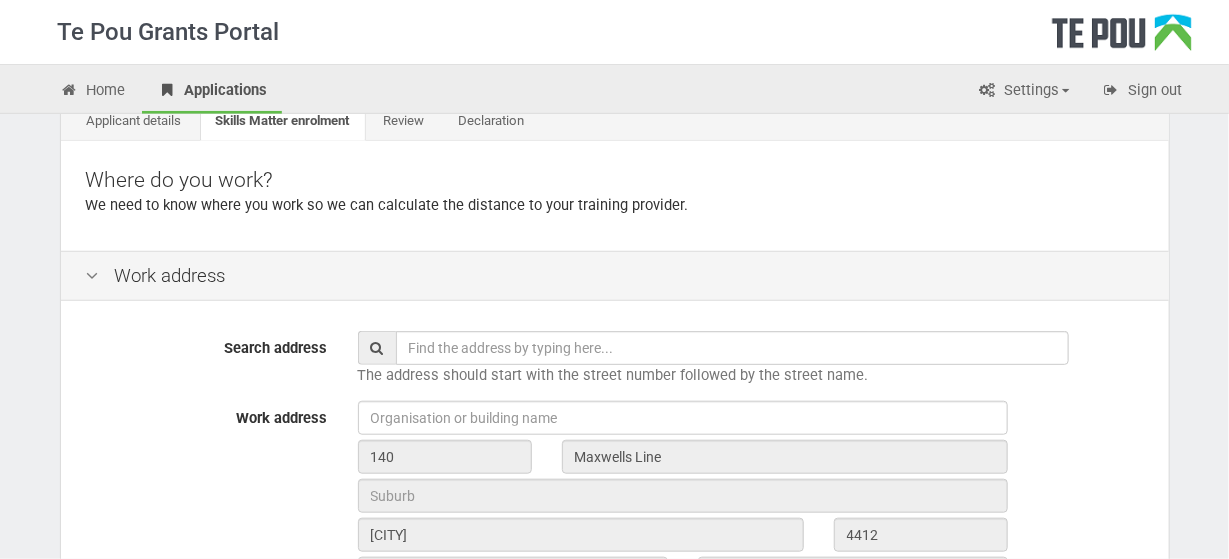 scroll, scrollTop: 0, scrollLeft: 0, axis: both 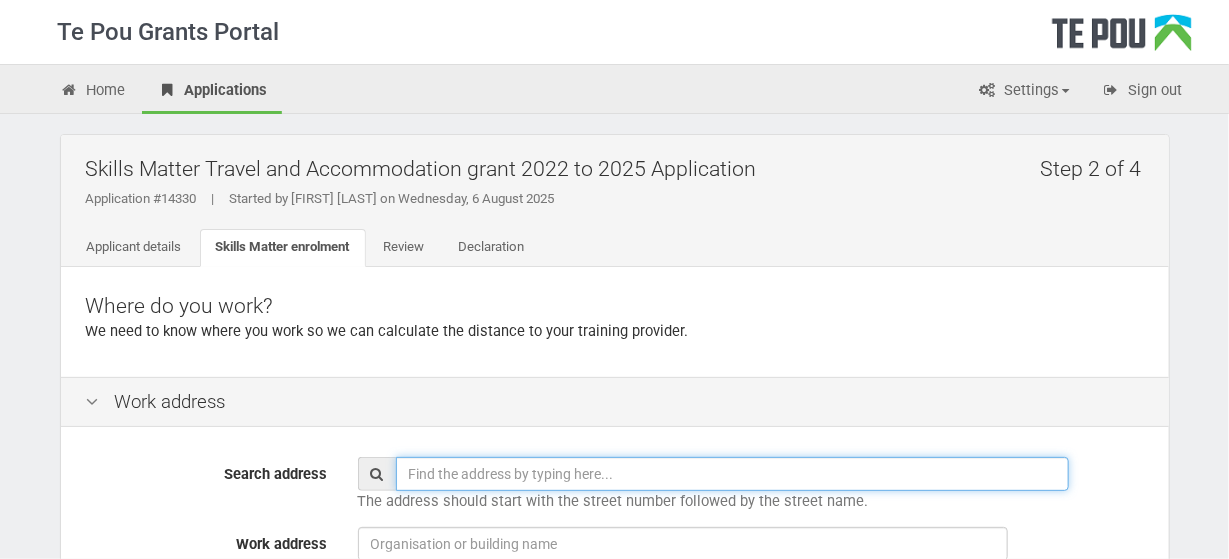 click at bounding box center [732, 474] 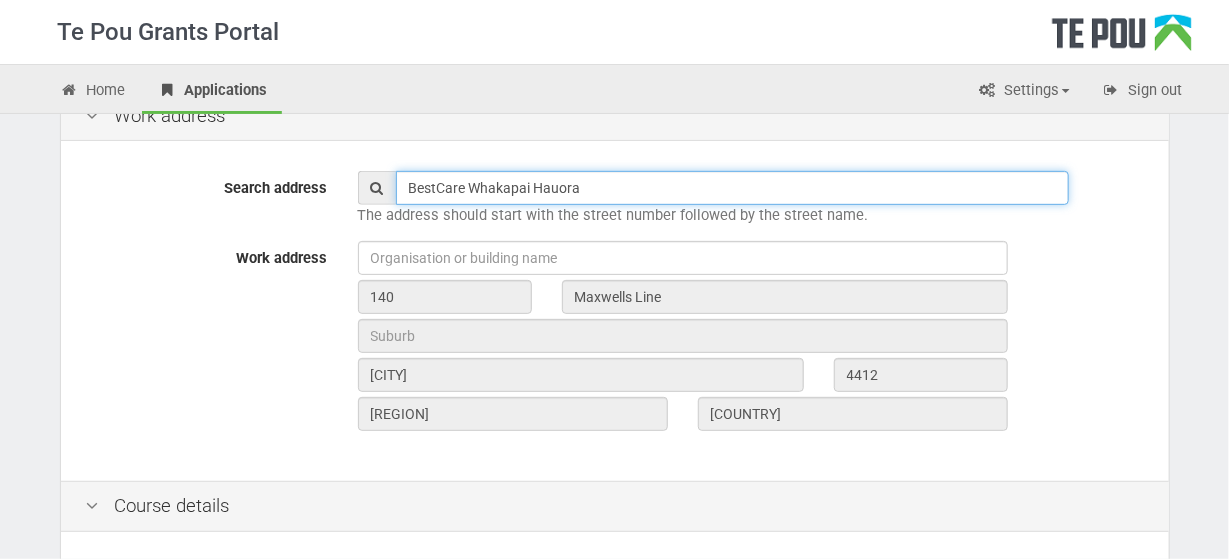 scroll, scrollTop: 294, scrollLeft: 0, axis: vertical 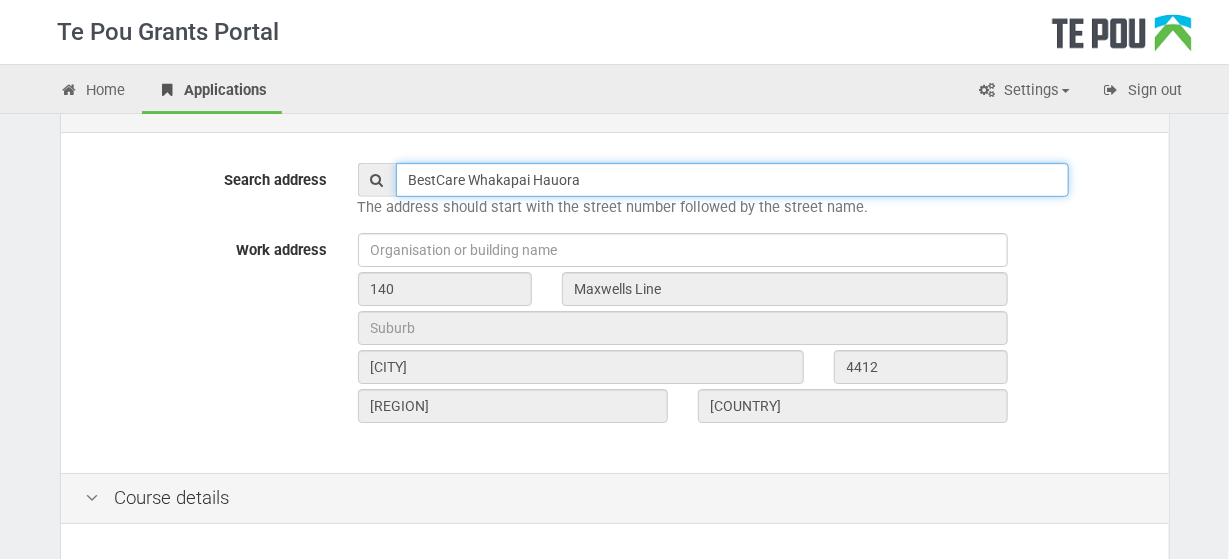 type on "BestCare Whakapai Hauora" 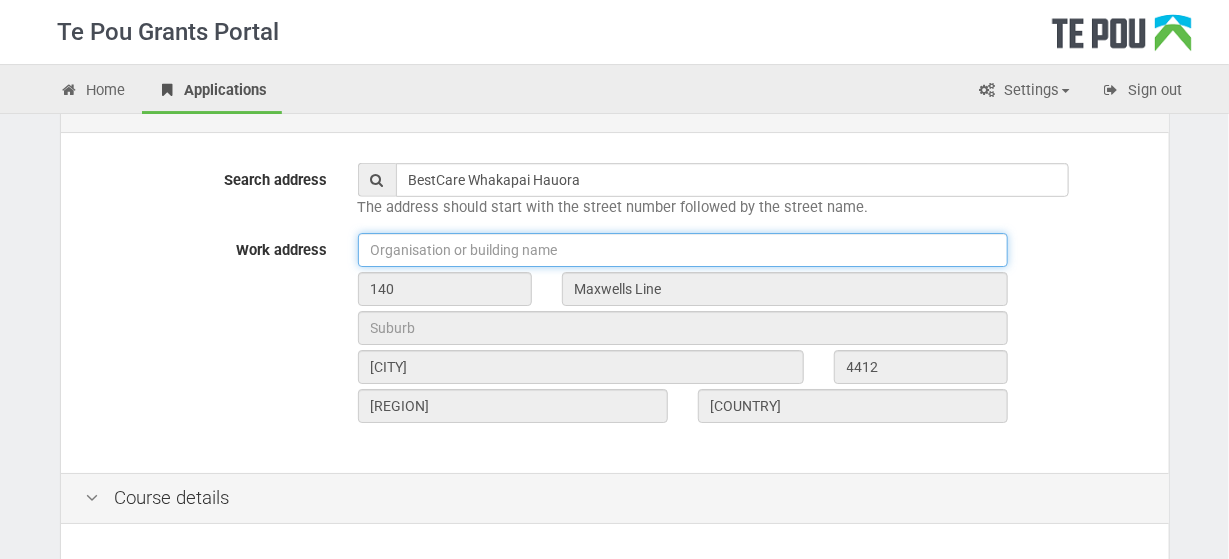 click at bounding box center [683, 250] 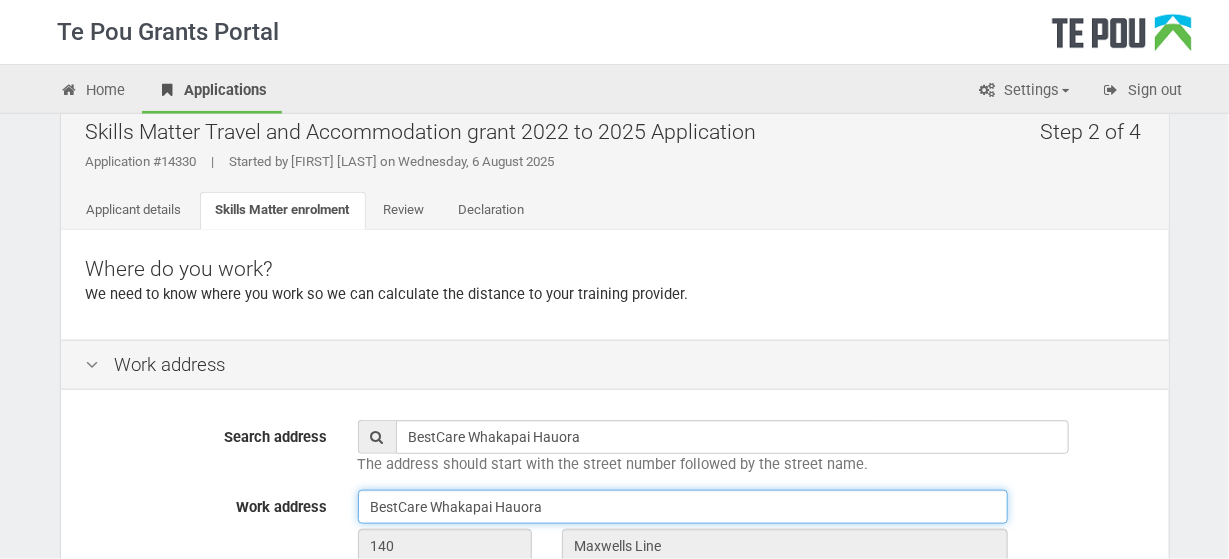 scroll, scrollTop: 0, scrollLeft: 0, axis: both 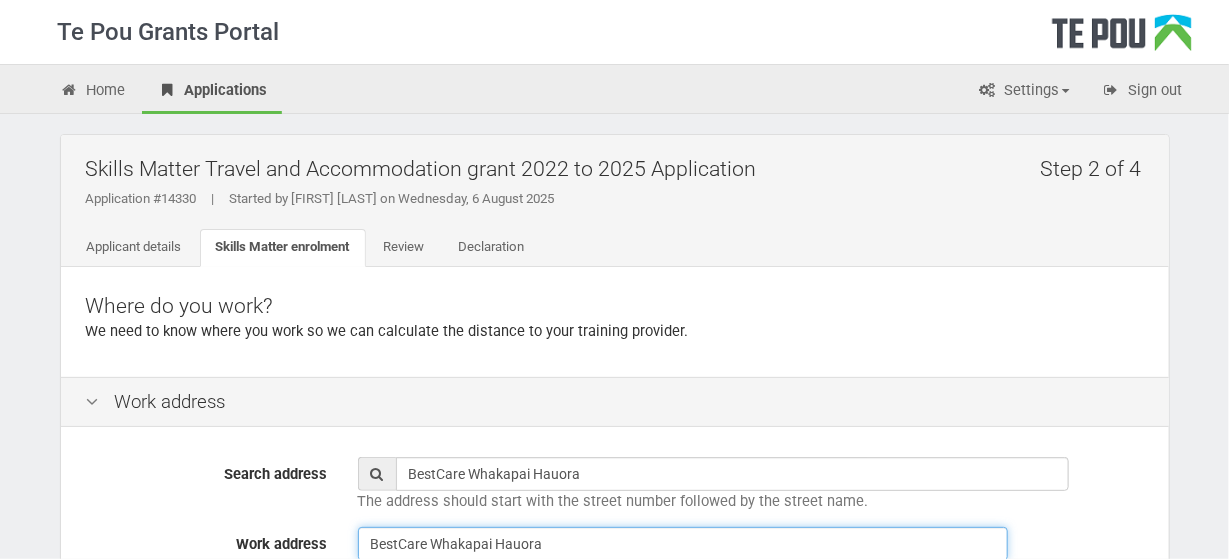 type on "BestCare Whakapai Hauora" 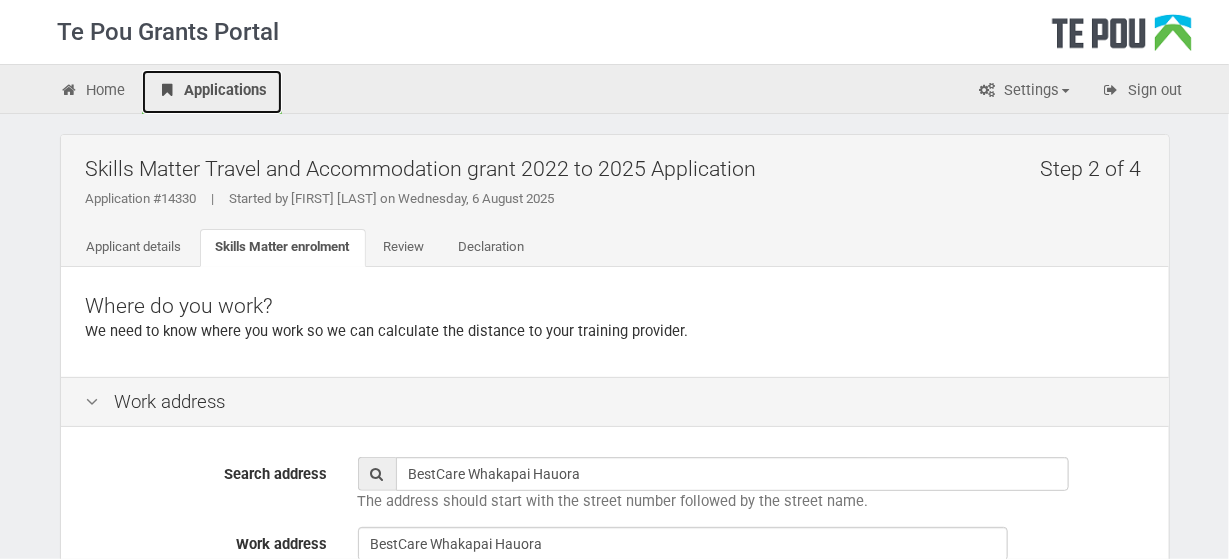 click on "Applications" at bounding box center [212, 92] 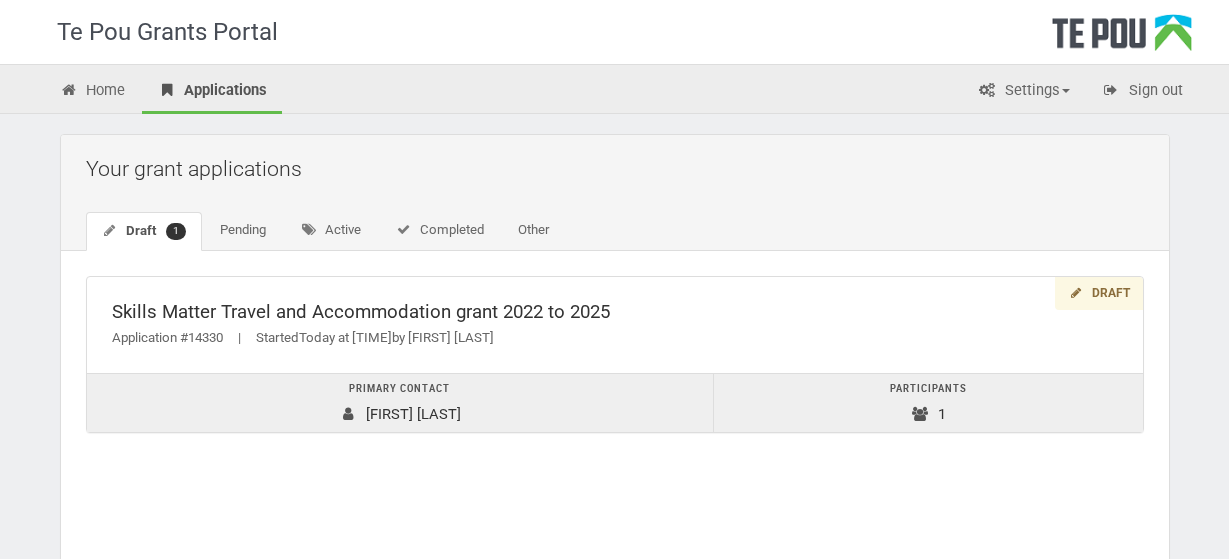 scroll, scrollTop: 0, scrollLeft: 0, axis: both 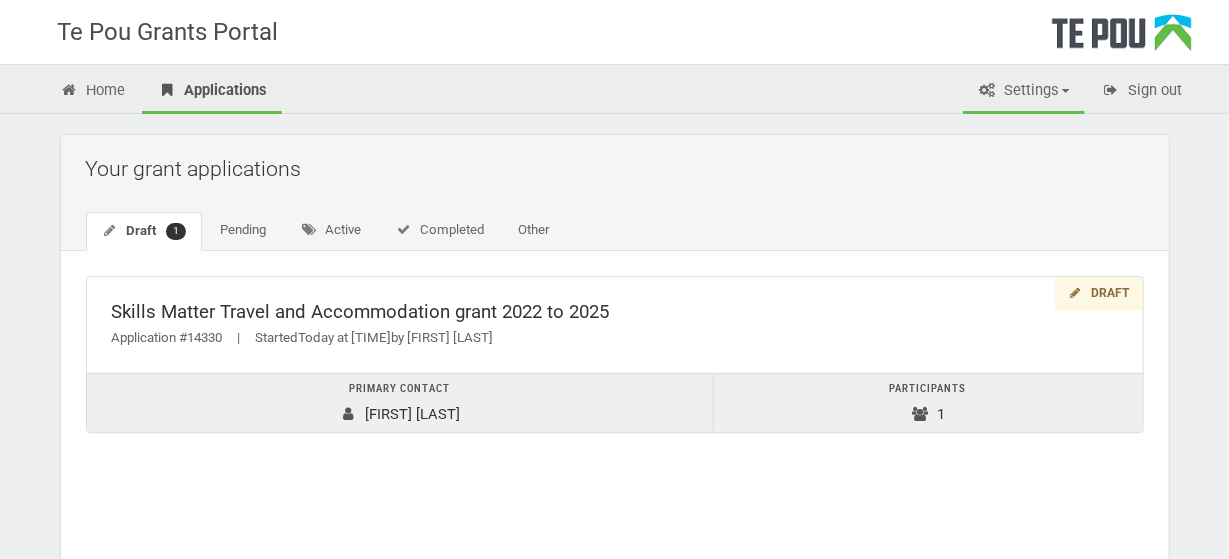 click on "Settings" at bounding box center (1024, 92) 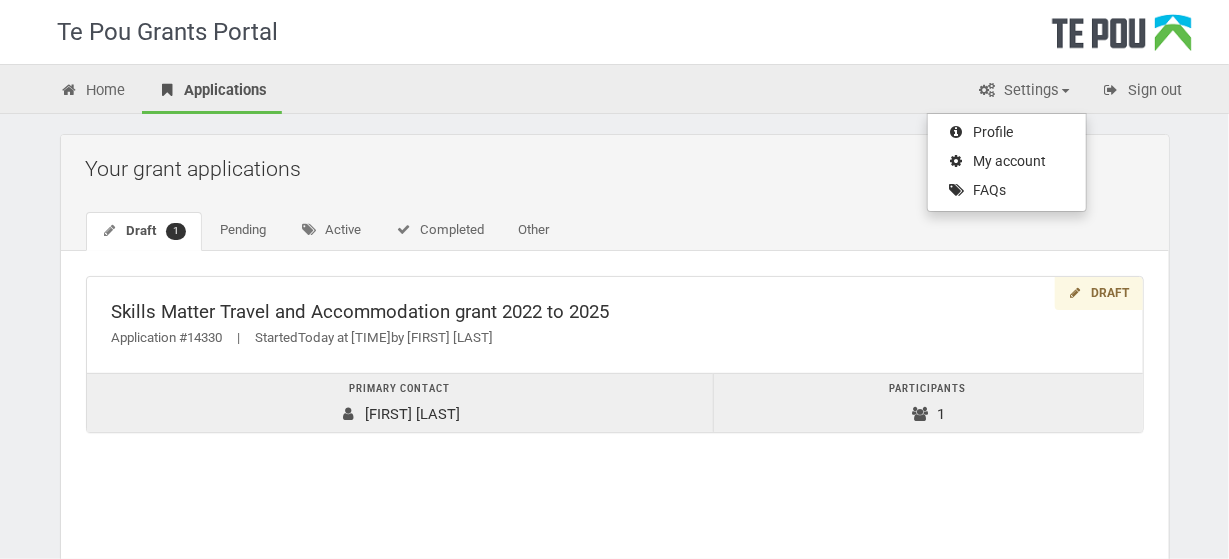 click on "Home
Applications
Settings
Profile
My account
FAQs
Sign out" at bounding box center [615, 91] 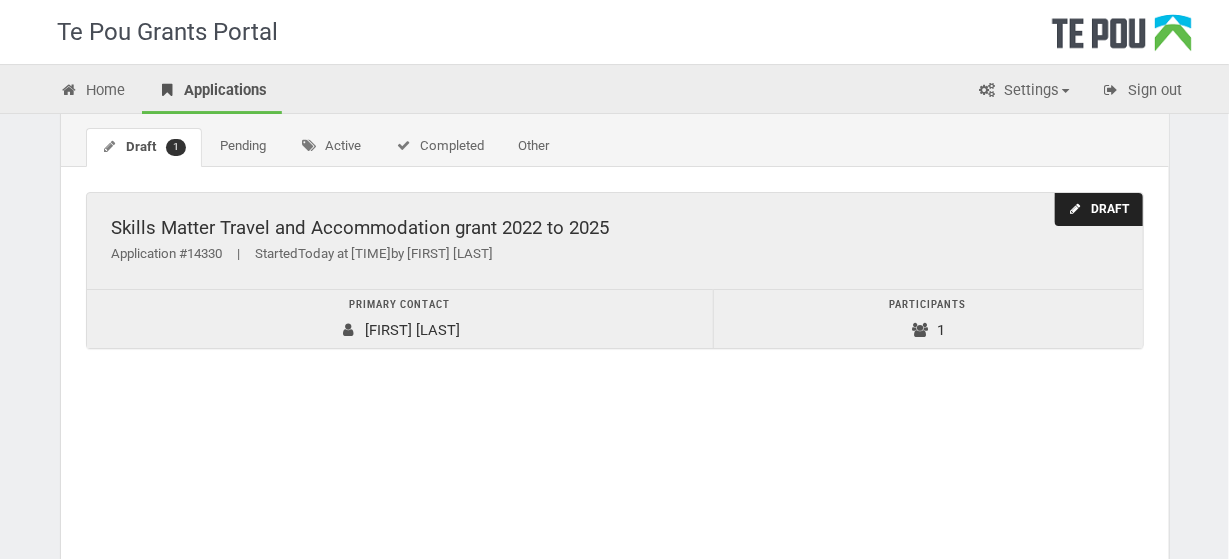 scroll, scrollTop: 0, scrollLeft: 0, axis: both 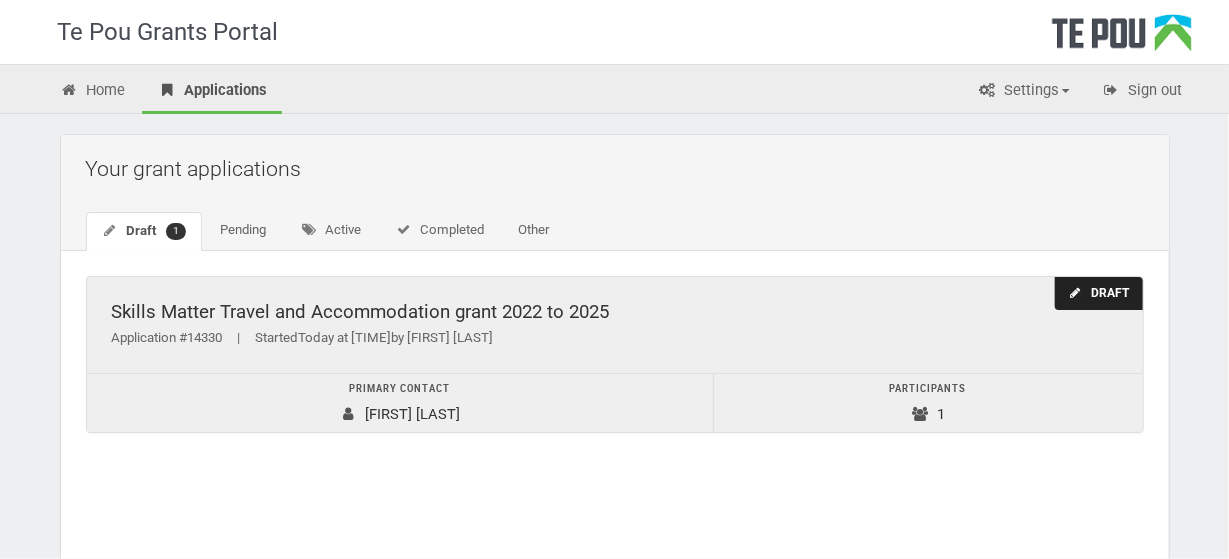 click at bounding box center [1075, 293] 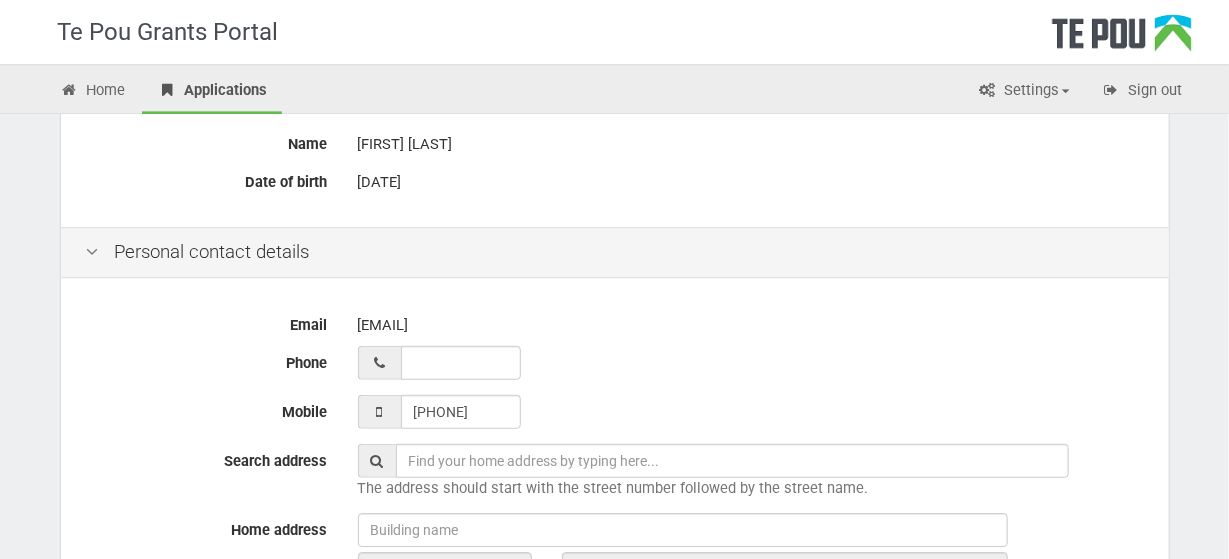 scroll, scrollTop: 331, scrollLeft: 0, axis: vertical 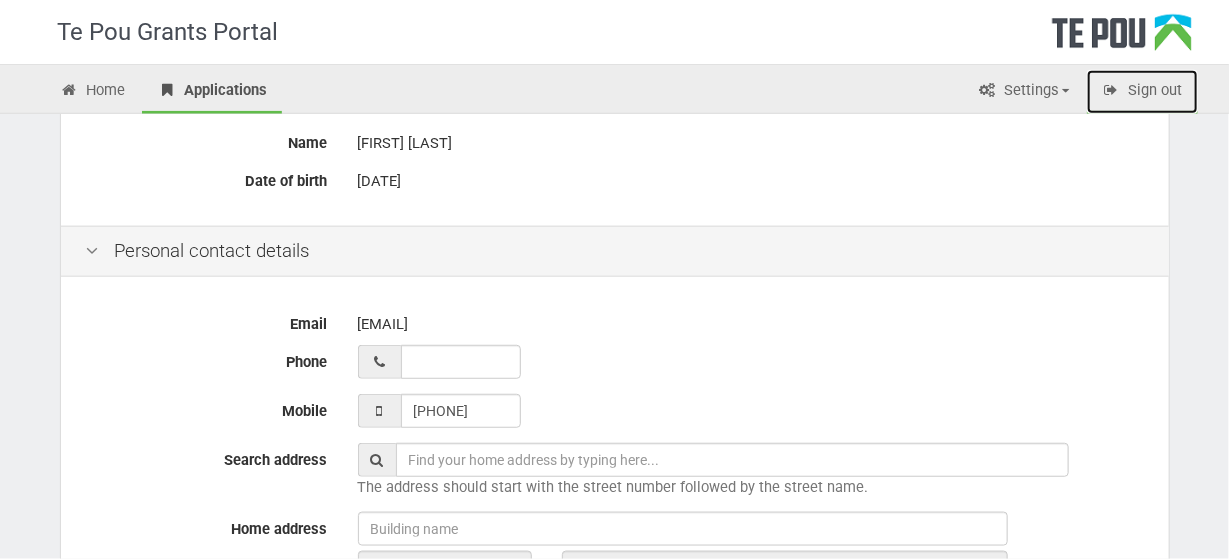 click on "Sign out" at bounding box center [1142, 92] 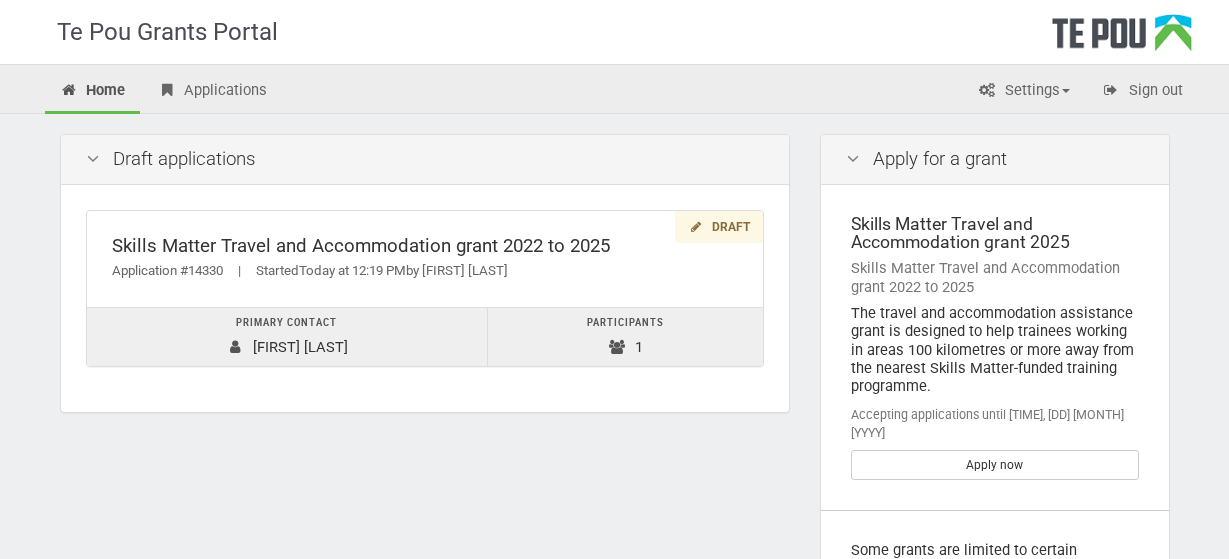 scroll, scrollTop: 0, scrollLeft: 0, axis: both 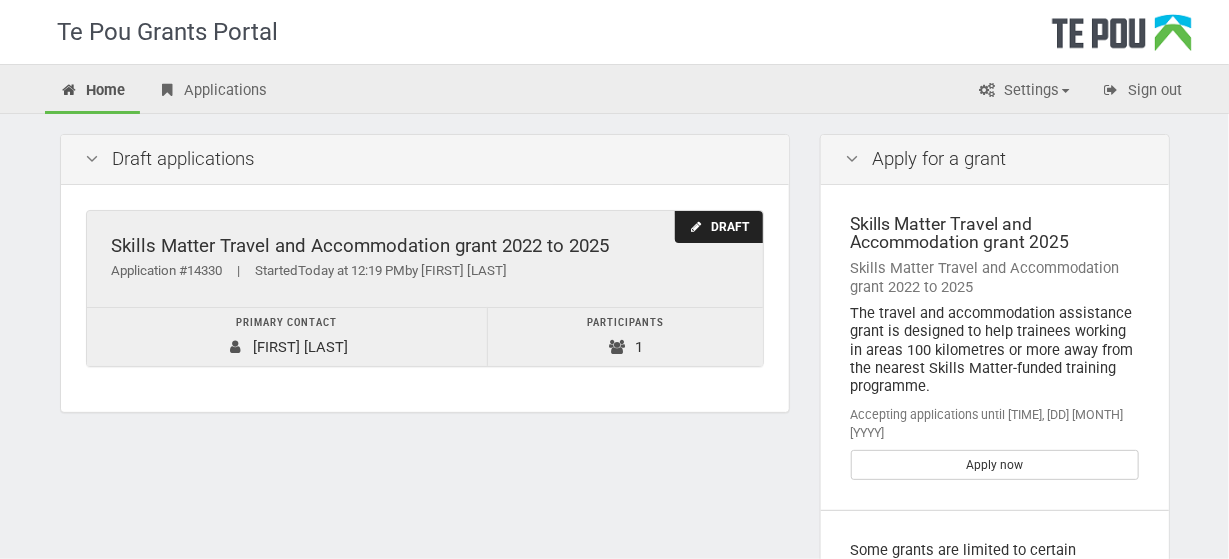 click on "Draft" at bounding box center (718, 227) 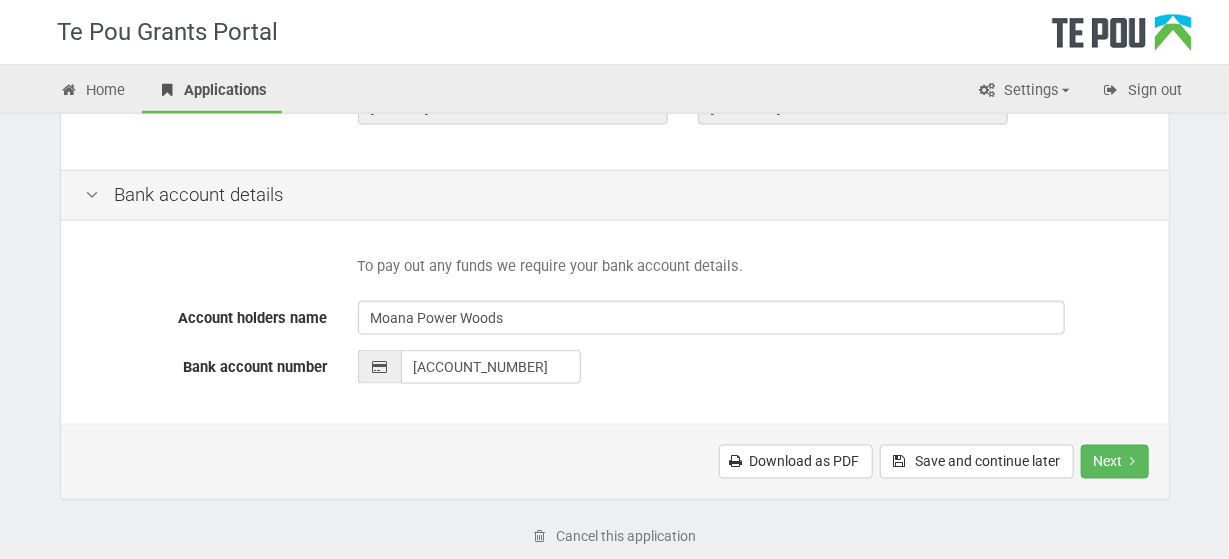 scroll, scrollTop: 909, scrollLeft: 0, axis: vertical 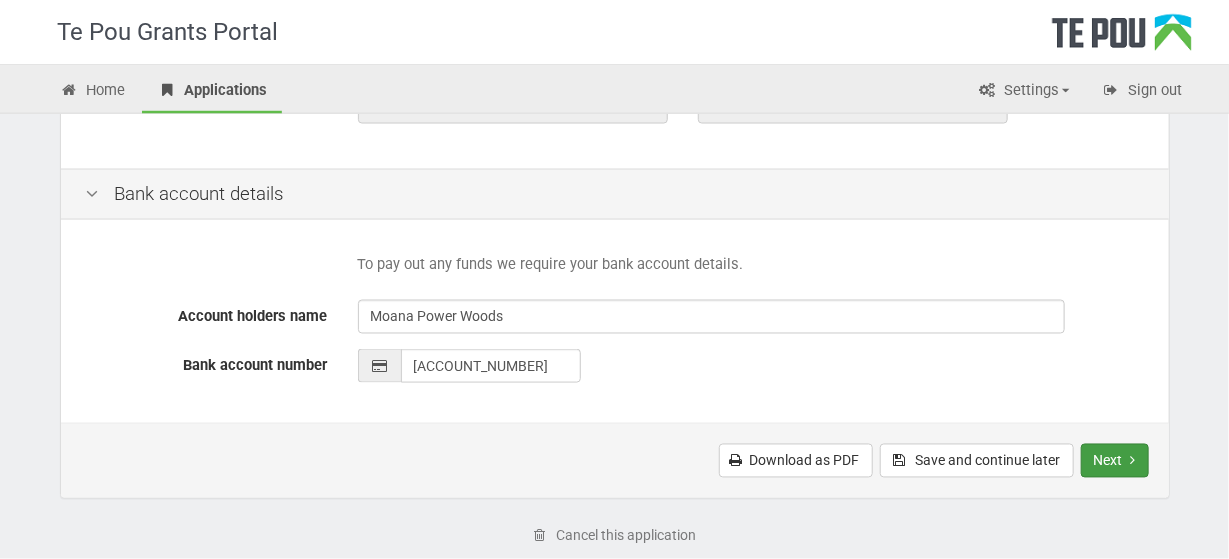click on "Next" at bounding box center [1115, 461] 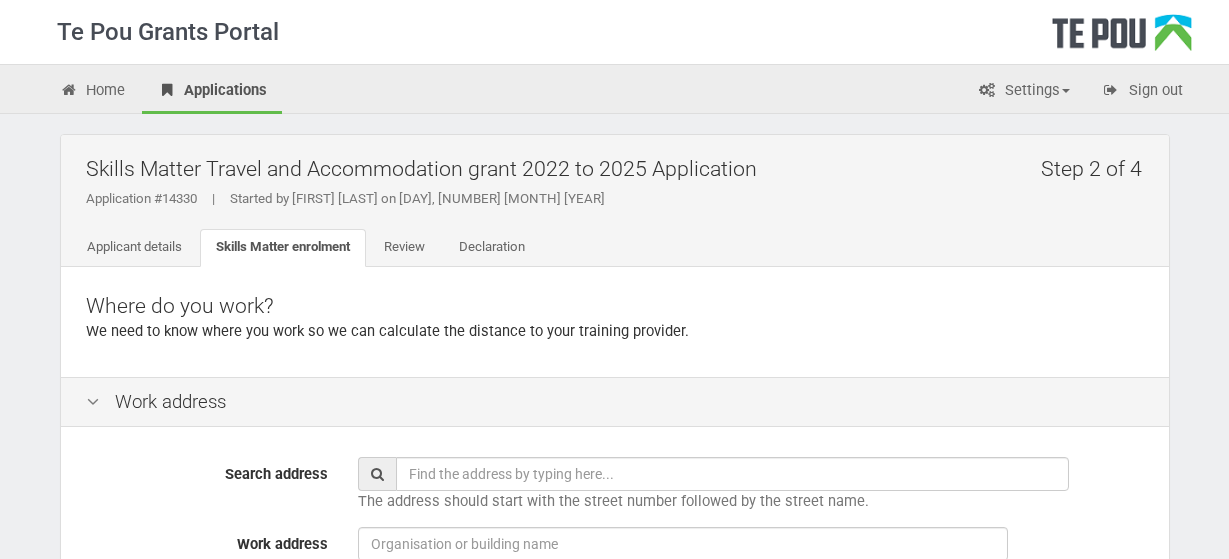 scroll, scrollTop: 0, scrollLeft: 0, axis: both 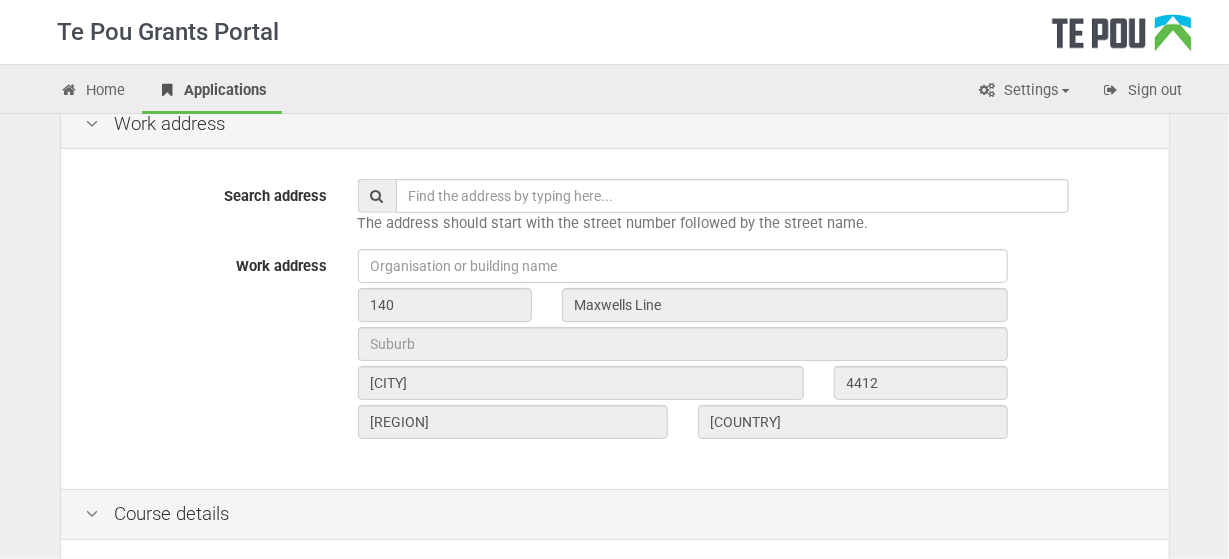 click on "140
Maxwells Line" at bounding box center (751, 307) 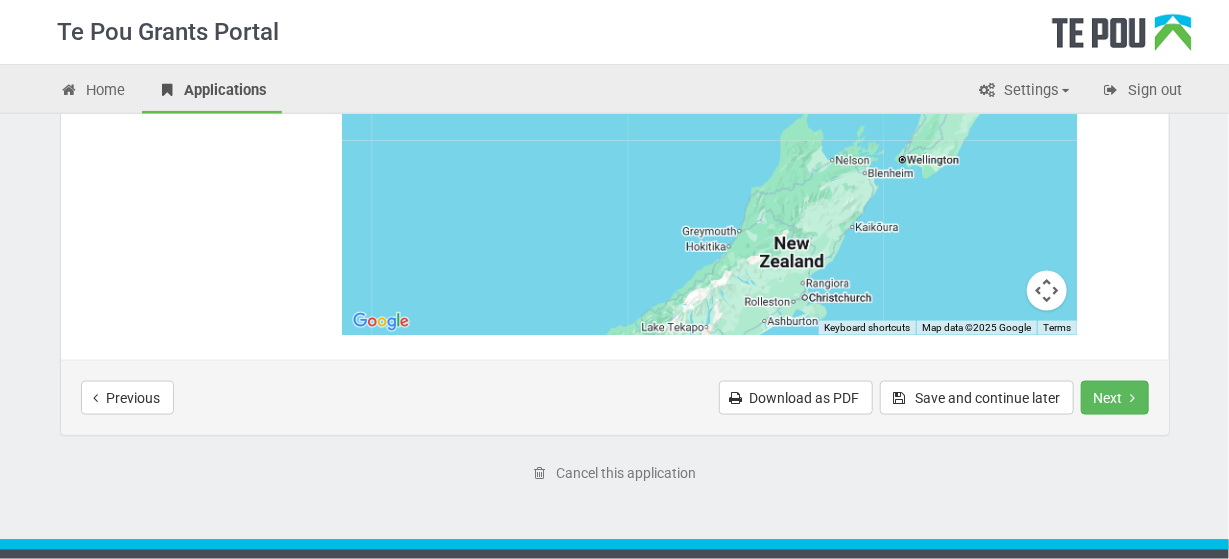 scroll, scrollTop: 1170, scrollLeft: 0, axis: vertical 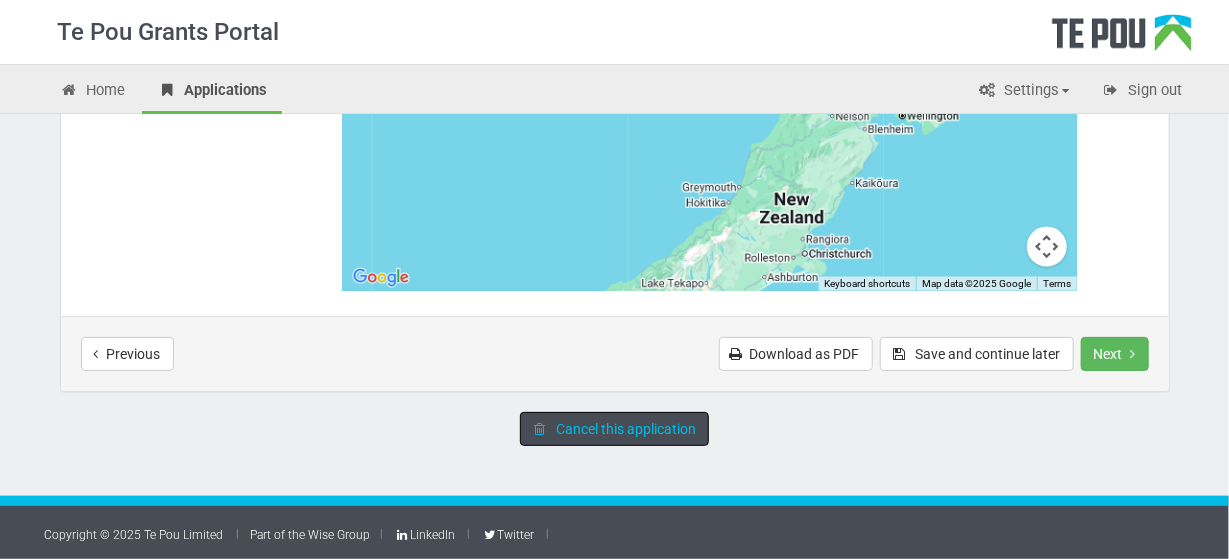 click on "Cancel this application" at bounding box center (614, 429) 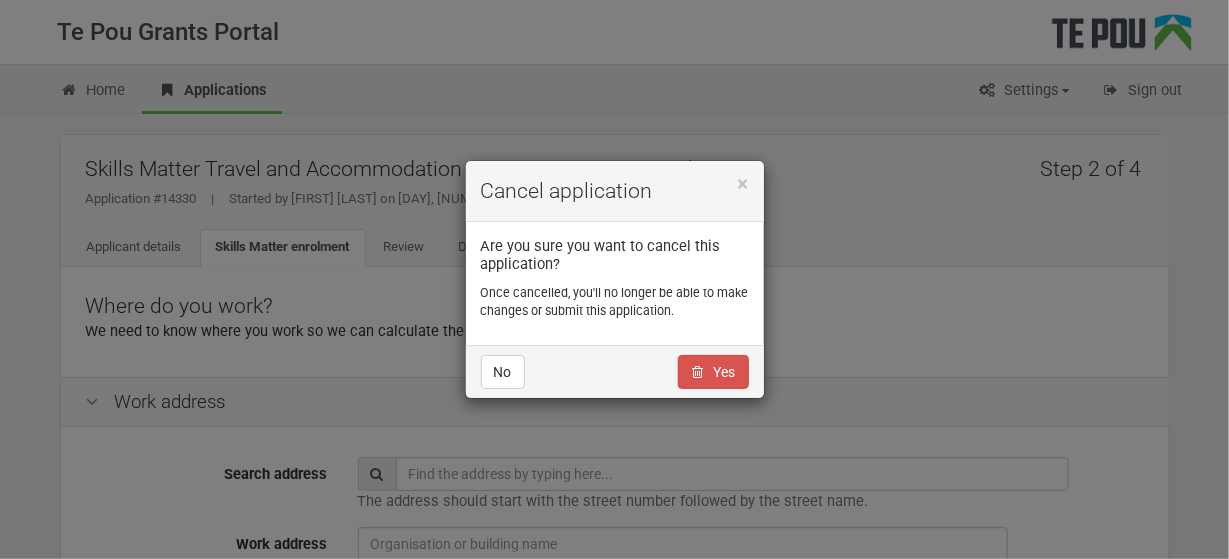 scroll, scrollTop: 0, scrollLeft: 0, axis: both 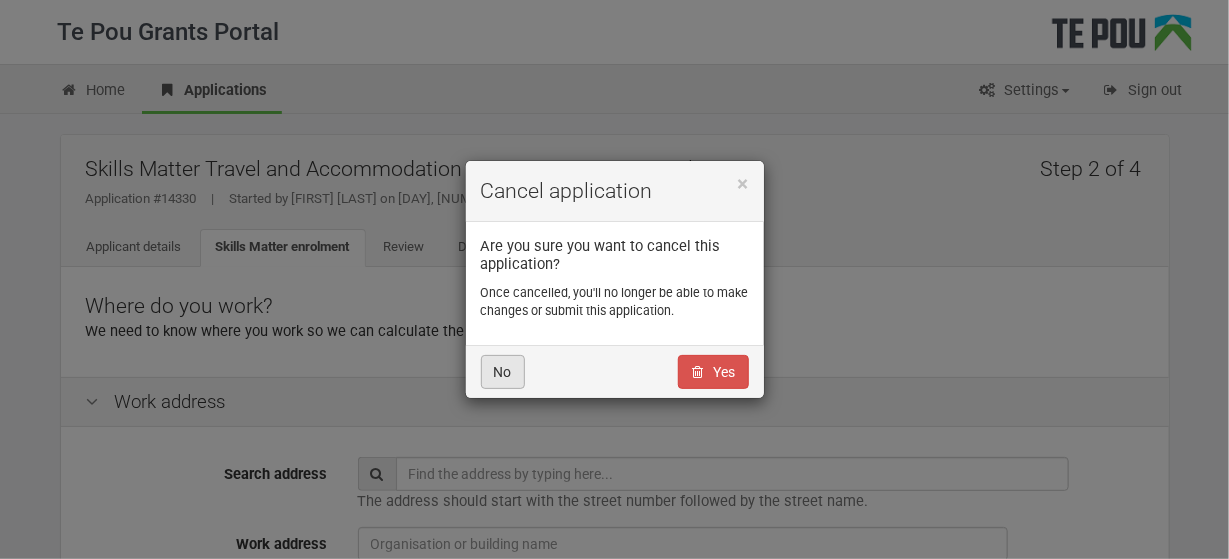 click on "No" at bounding box center [503, 372] 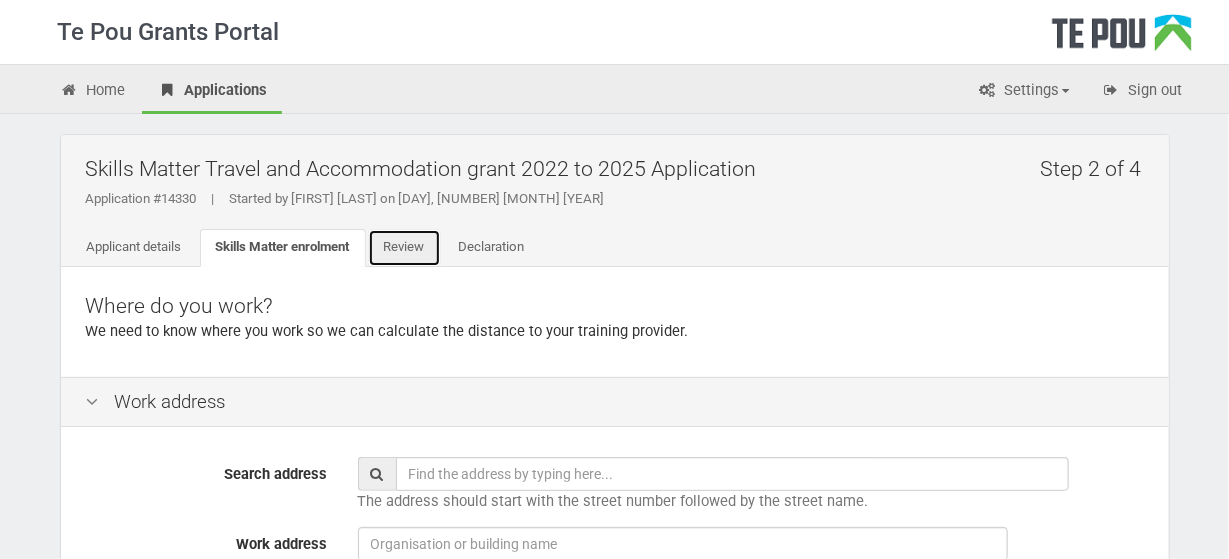 click on "Review" at bounding box center (404, 248) 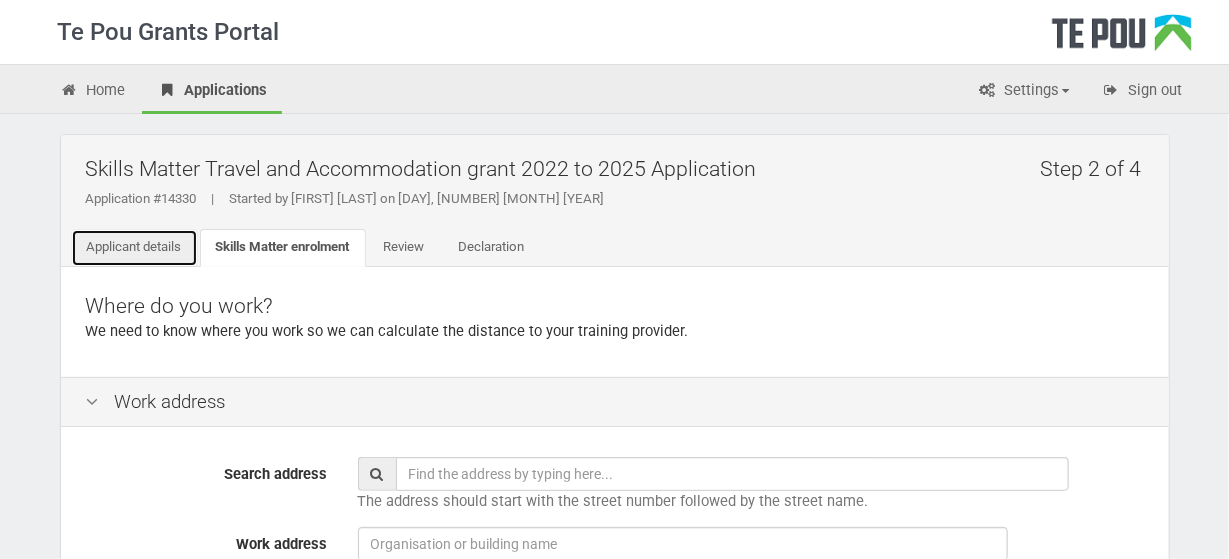 click on "Applicant details" at bounding box center [134, 248] 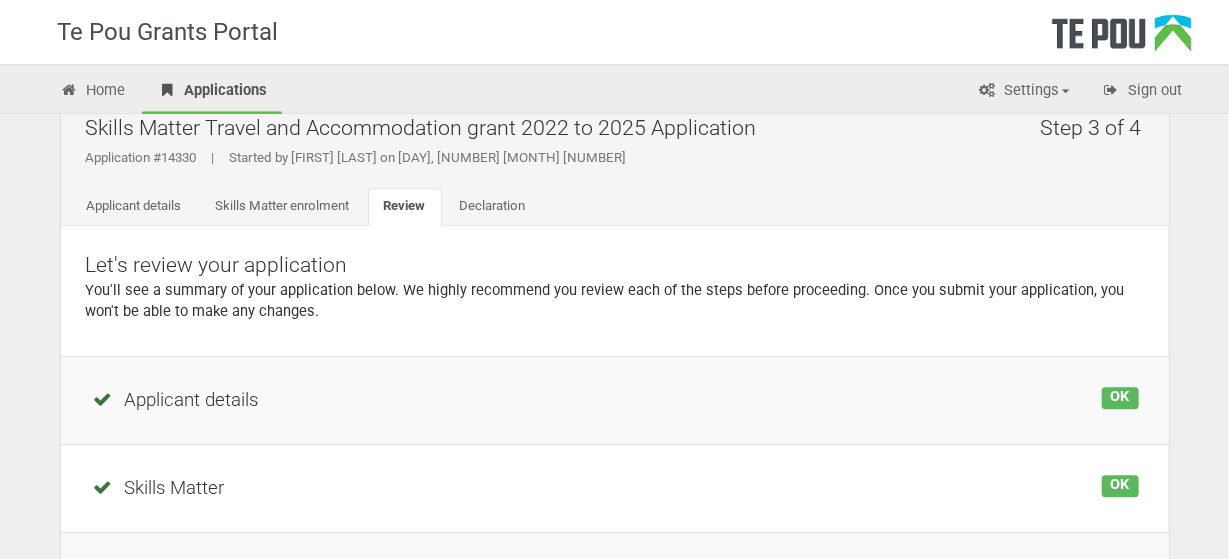 scroll, scrollTop: 0, scrollLeft: 0, axis: both 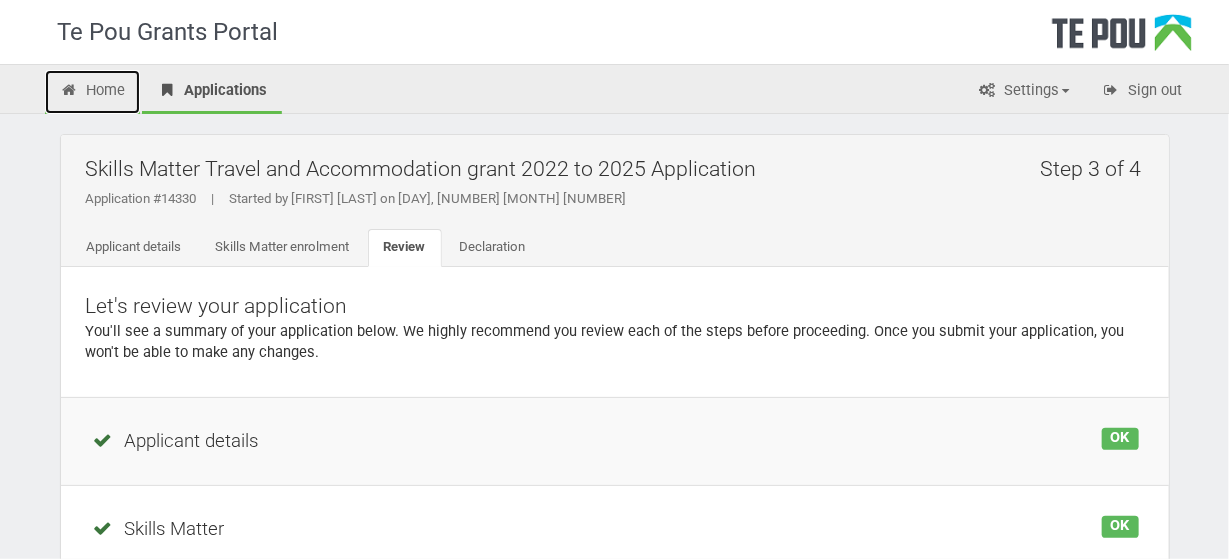 click on "Home" at bounding box center [93, 92] 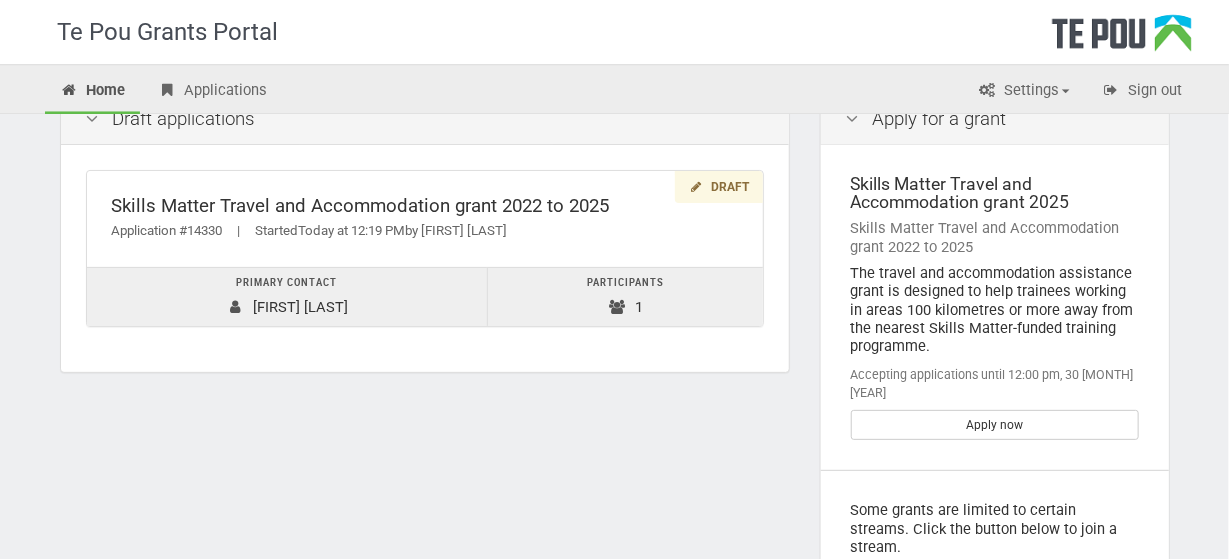 scroll, scrollTop: 36, scrollLeft: 0, axis: vertical 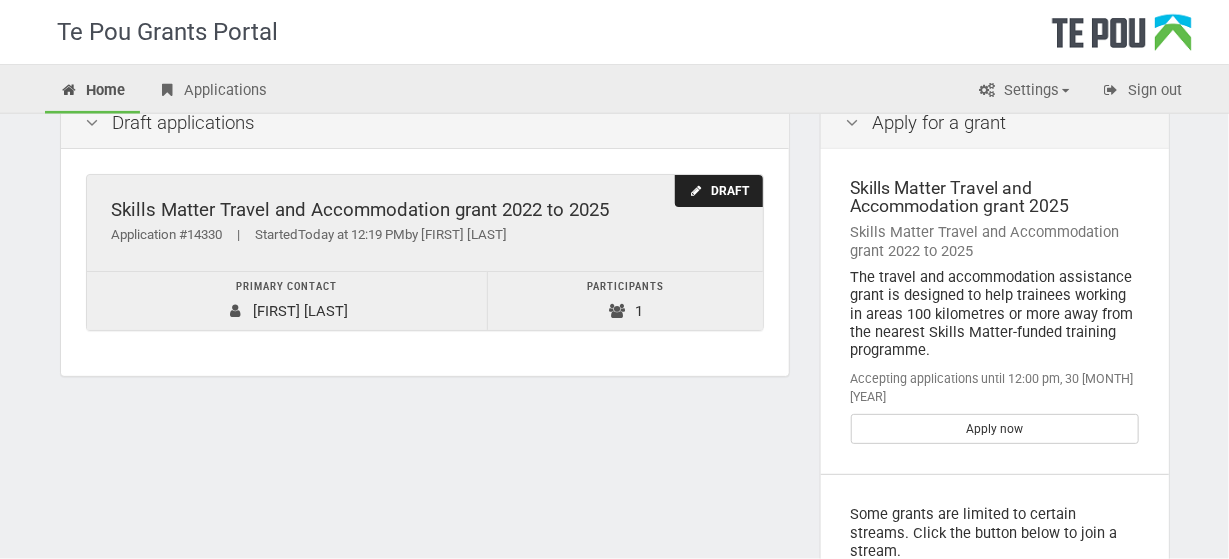 click on "Draft" at bounding box center [718, 191] 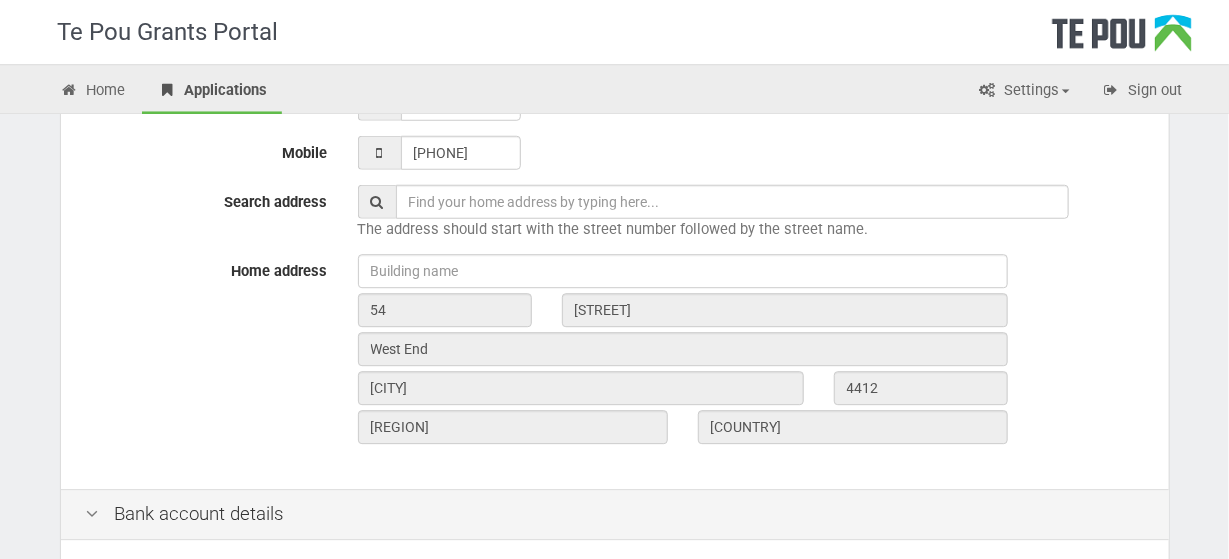 scroll, scrollTop: 1017, scrollLeft: 0, axis: vertical 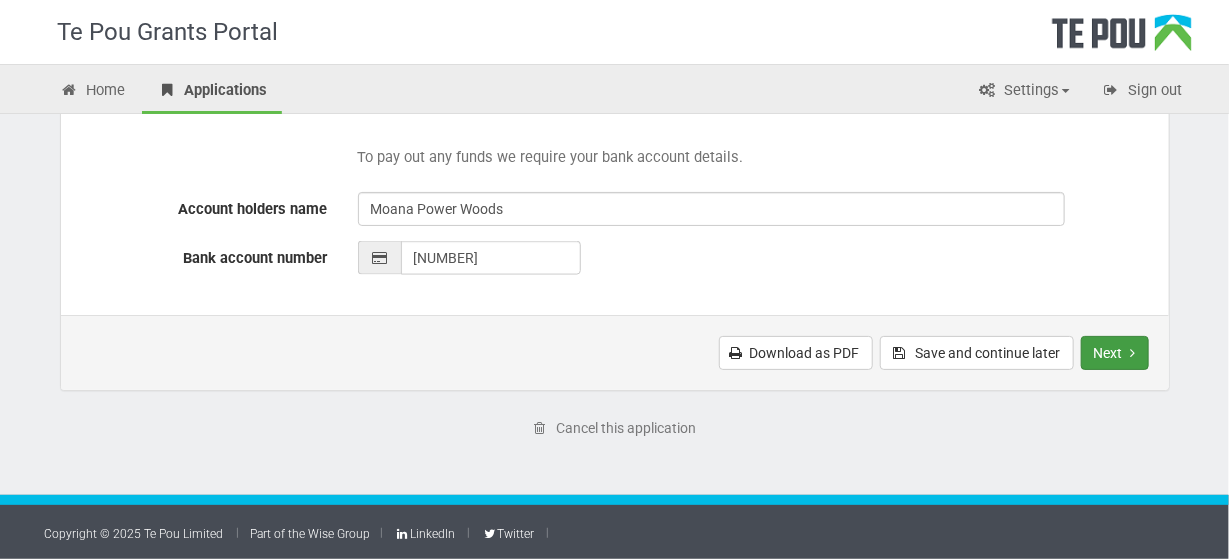 click on "Next" at bounding box center (1115, 353) 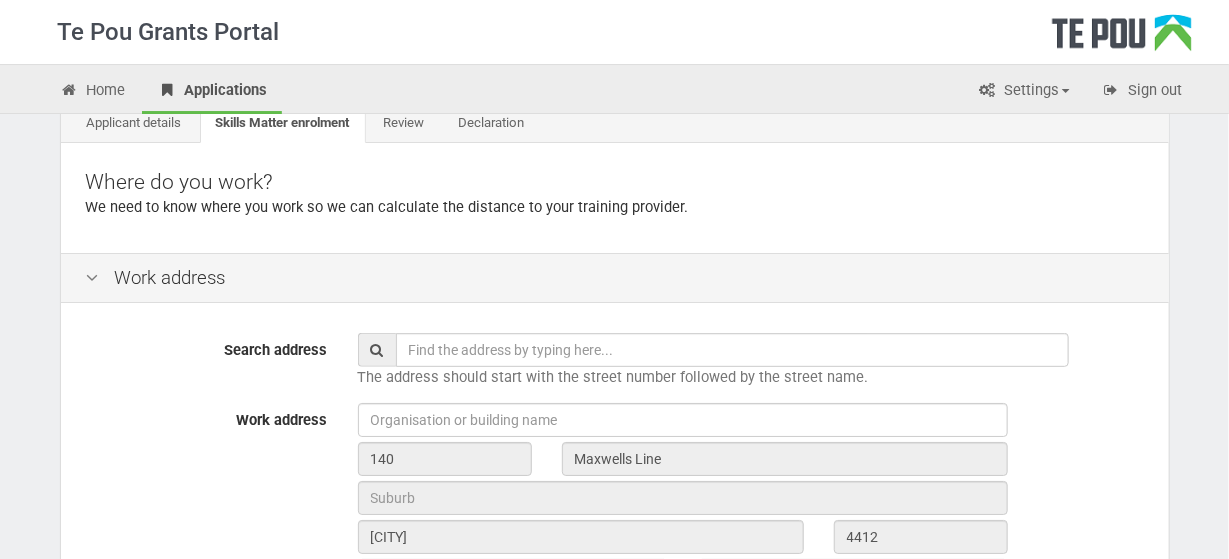 scroll, scrollTop: 125, scrollLeft: 0, axis: vertical 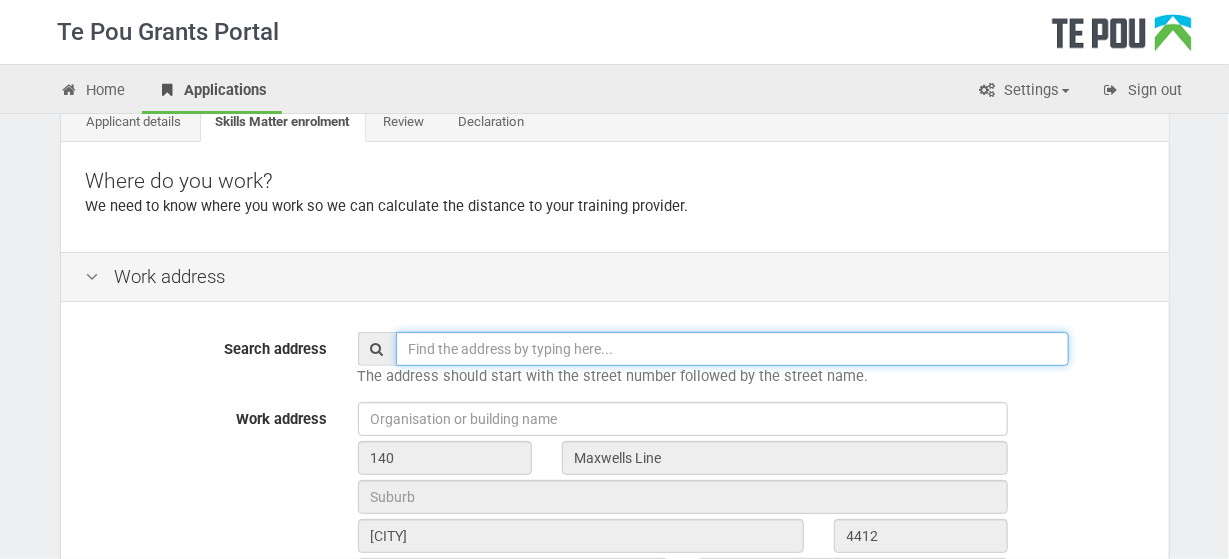 click at bounding box center (732, 349) 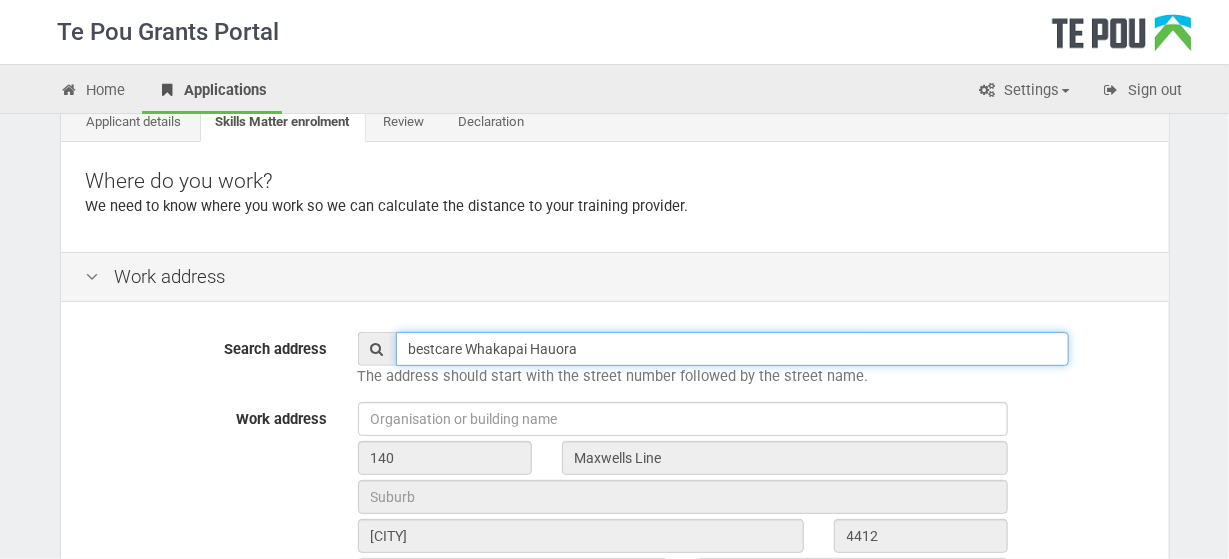 type on "bestcare Whakapai Hauora" 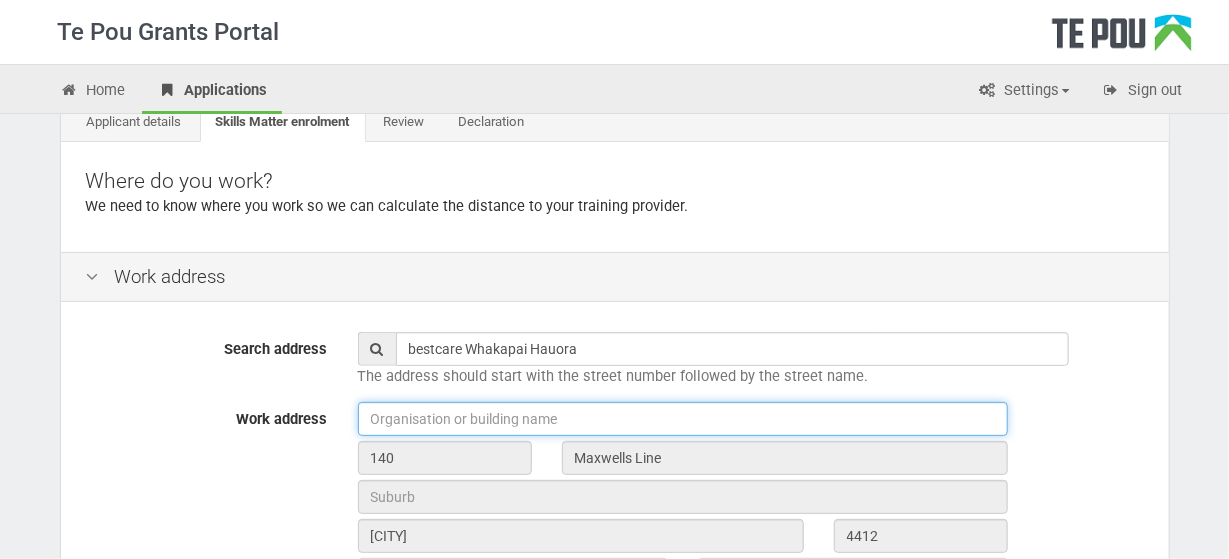 click at bounding box center [683, 419] 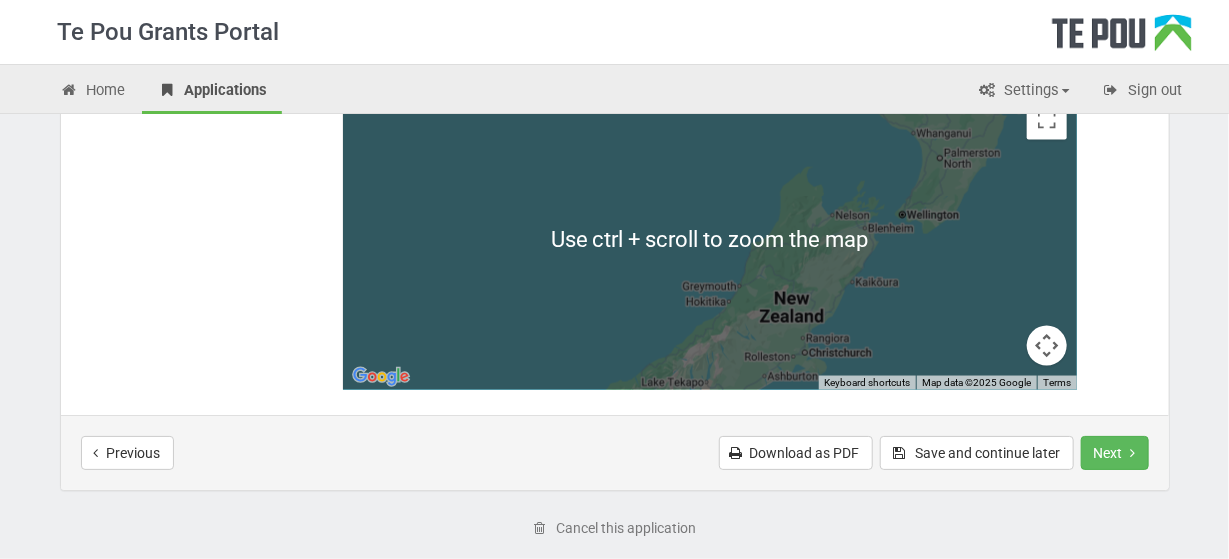 scroll, scrollTop: 1170, scrollLeft: 0, axis: vertical 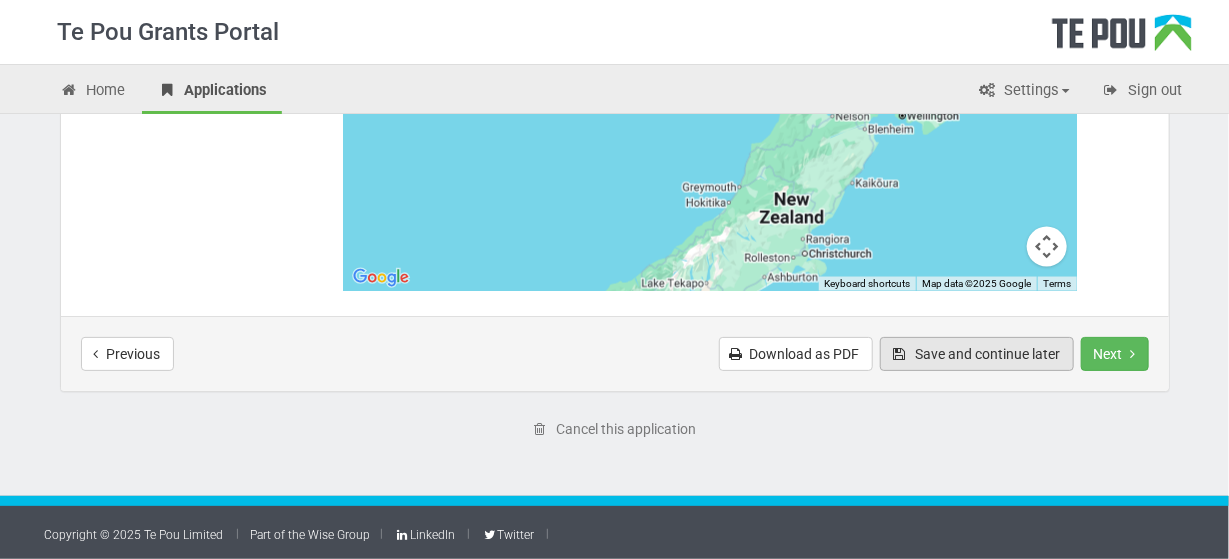 type on "Best Care Whakapai Hauora Charitable Trust" 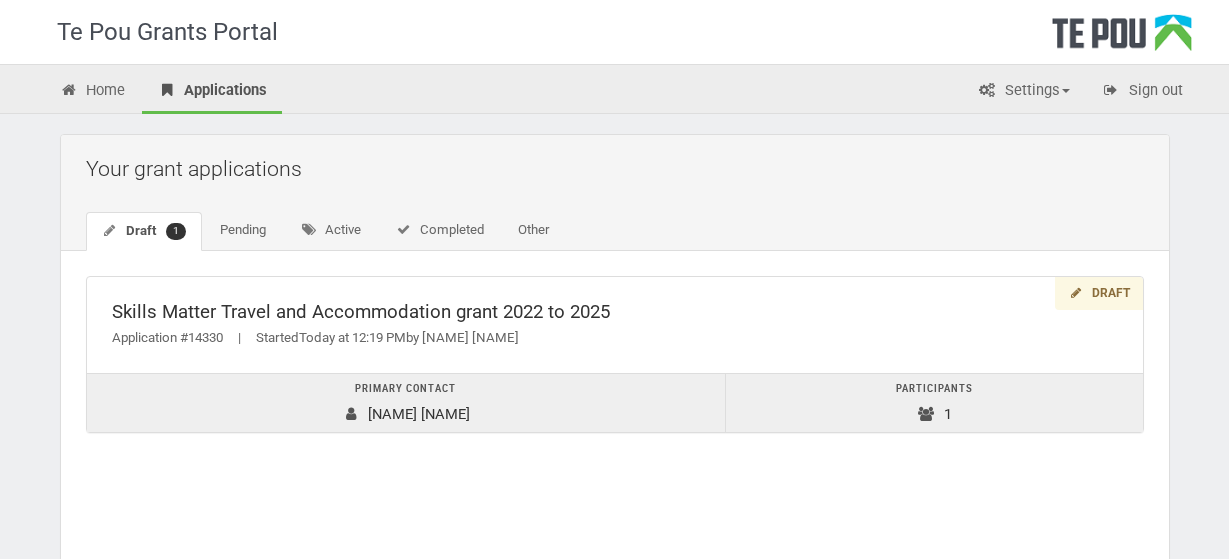 scroll, scrollTop: 0, scrollLeft: 0, axis: both 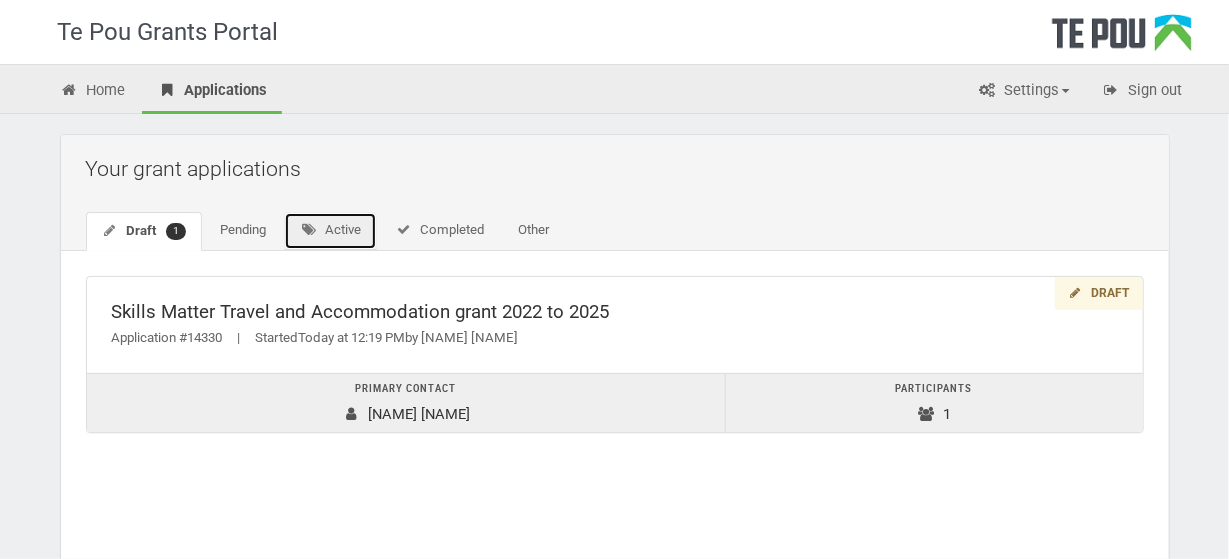 click on "Active" at bounding box center [330, 231] 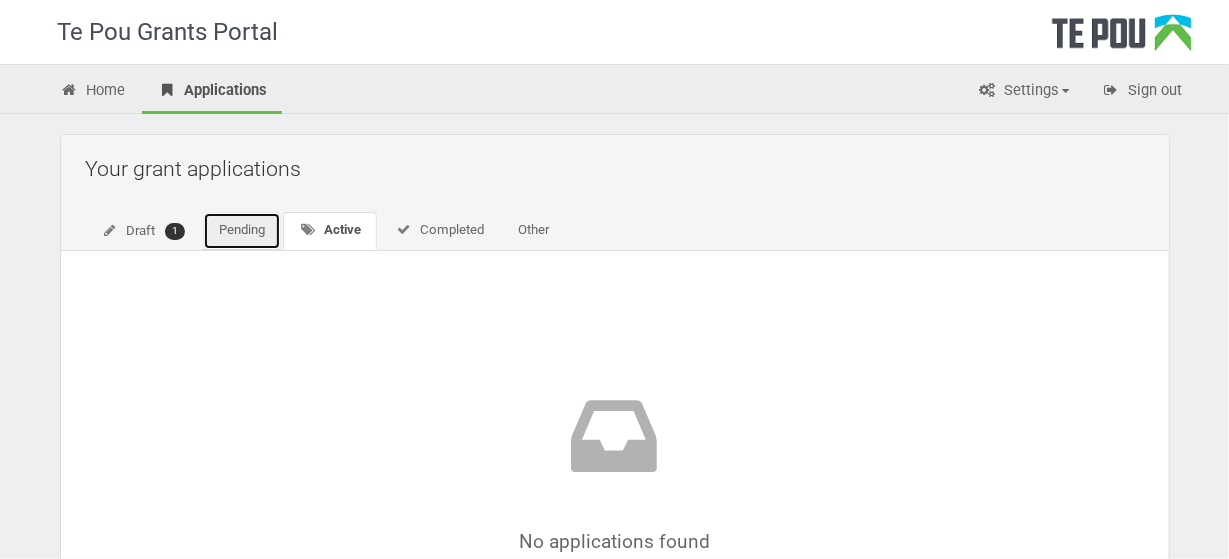 click on "Pending" at bounding box center (242, 231) 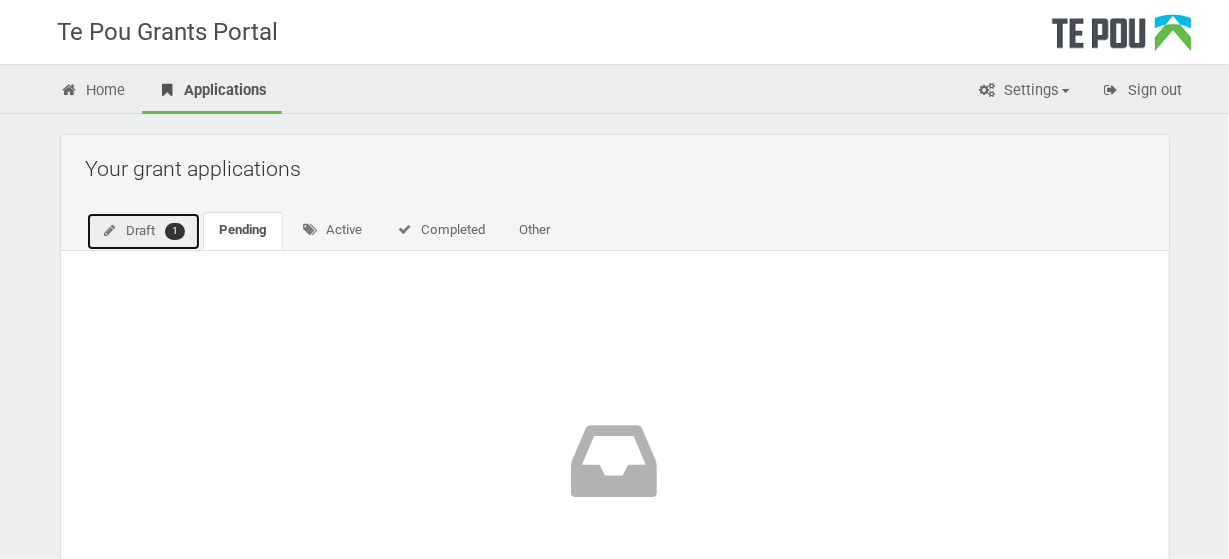 click on "Draft
1" at bounding box center [144, 231] 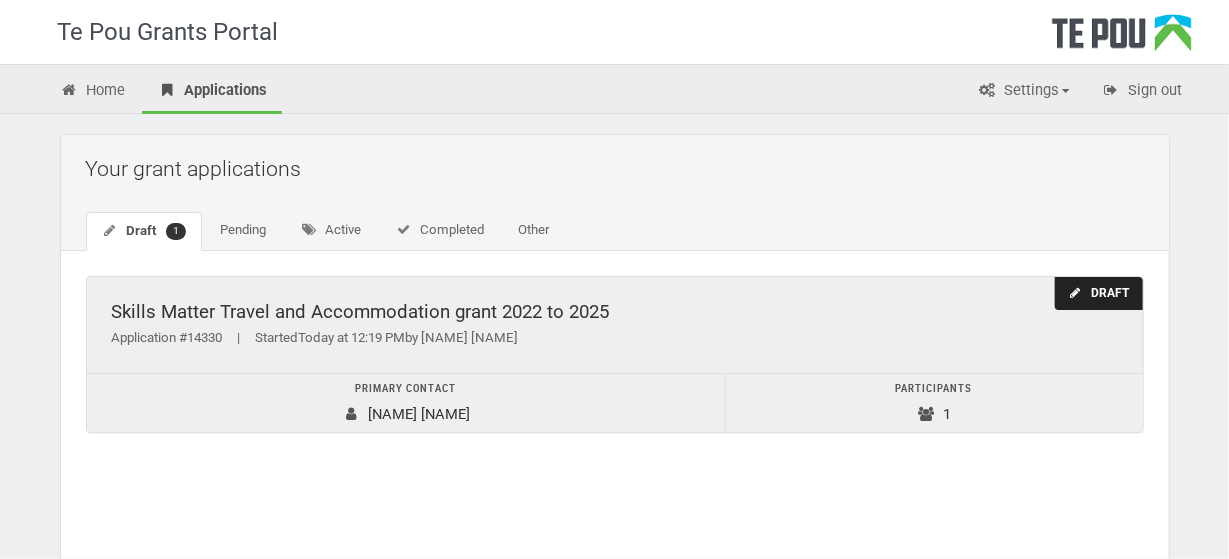 click at bounding box center [1075, 293] 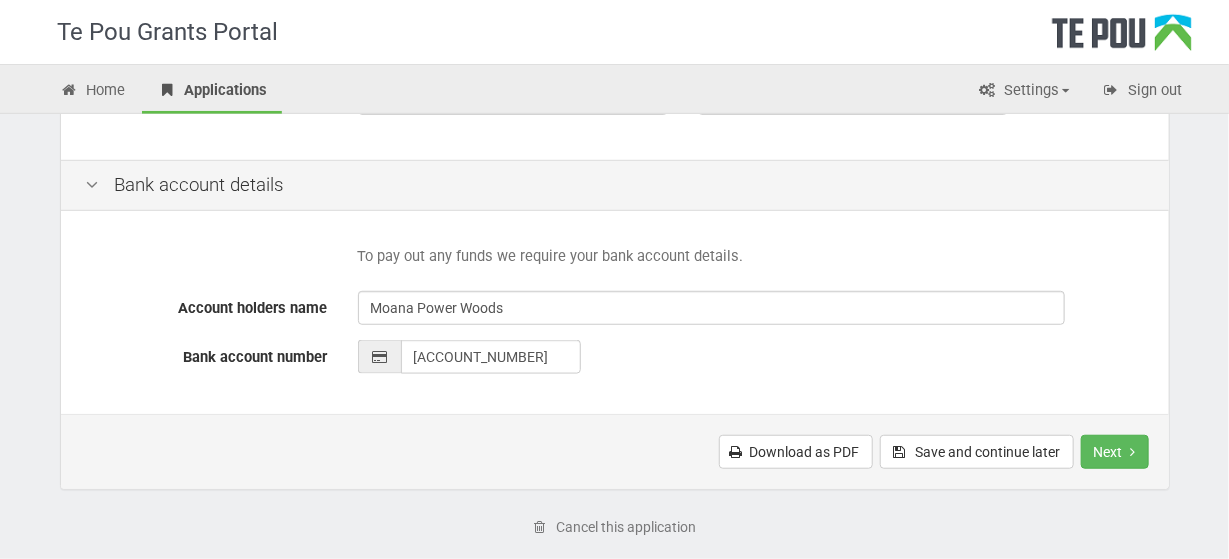 scroll, scrollTop: 926, scrollLeft: 0, axis: vertical 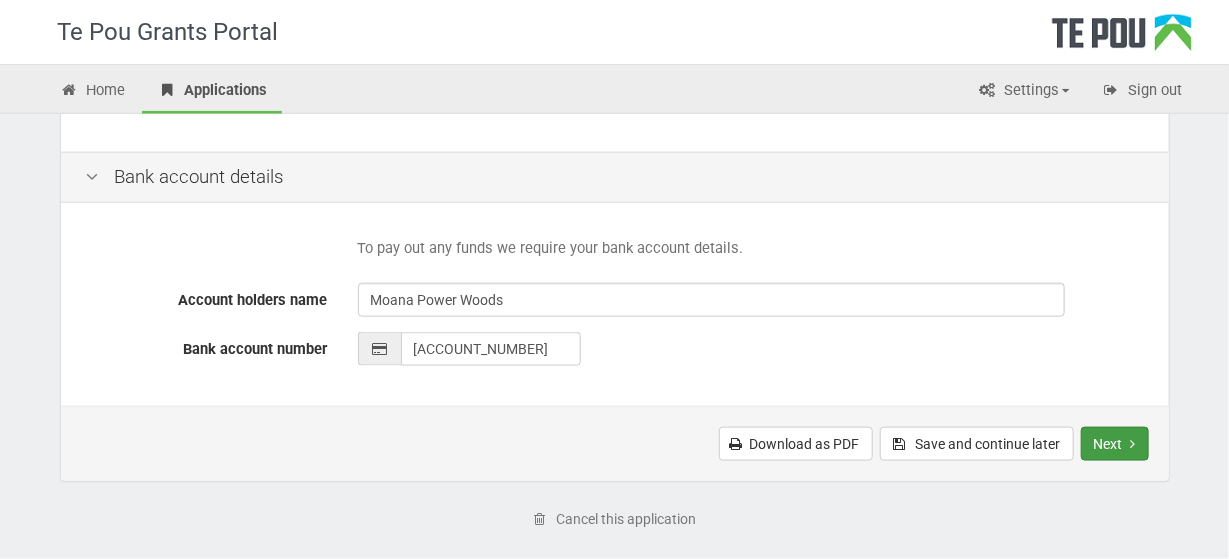 click on "Next" at bounding box center [1115, 444] 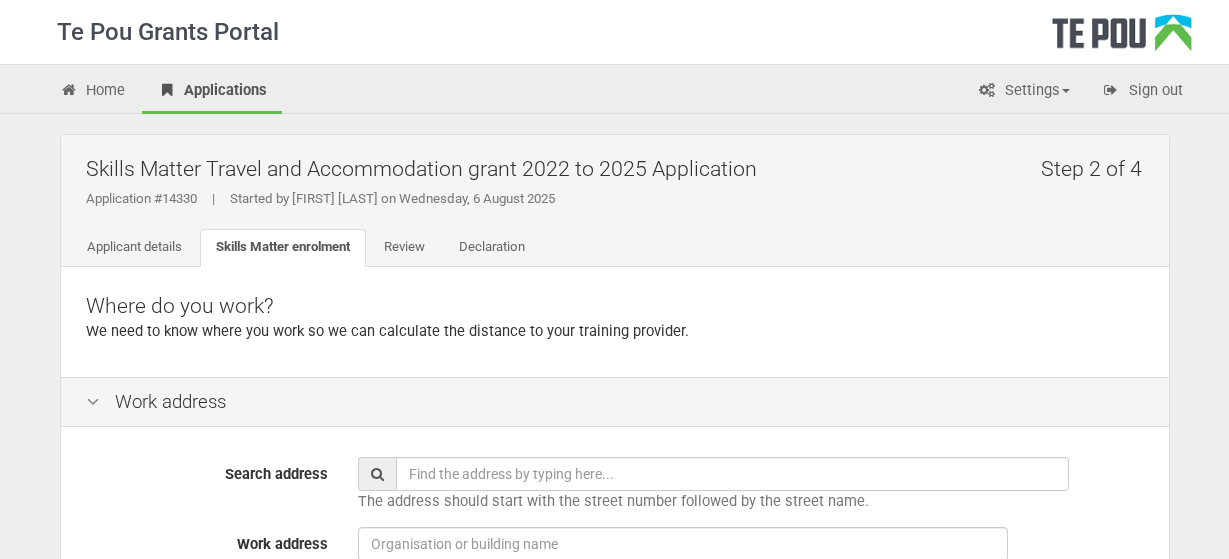 scroll, scrollTop: 0, scrollLeft: 0, axis: both 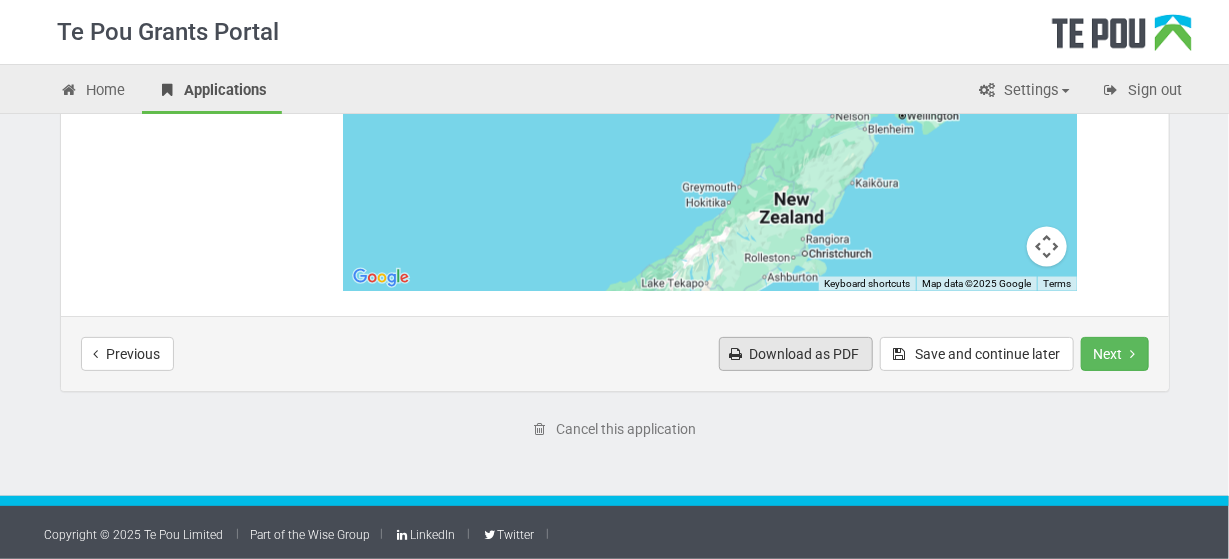 click on "Download as PDF" at bounding box center [796, 354] 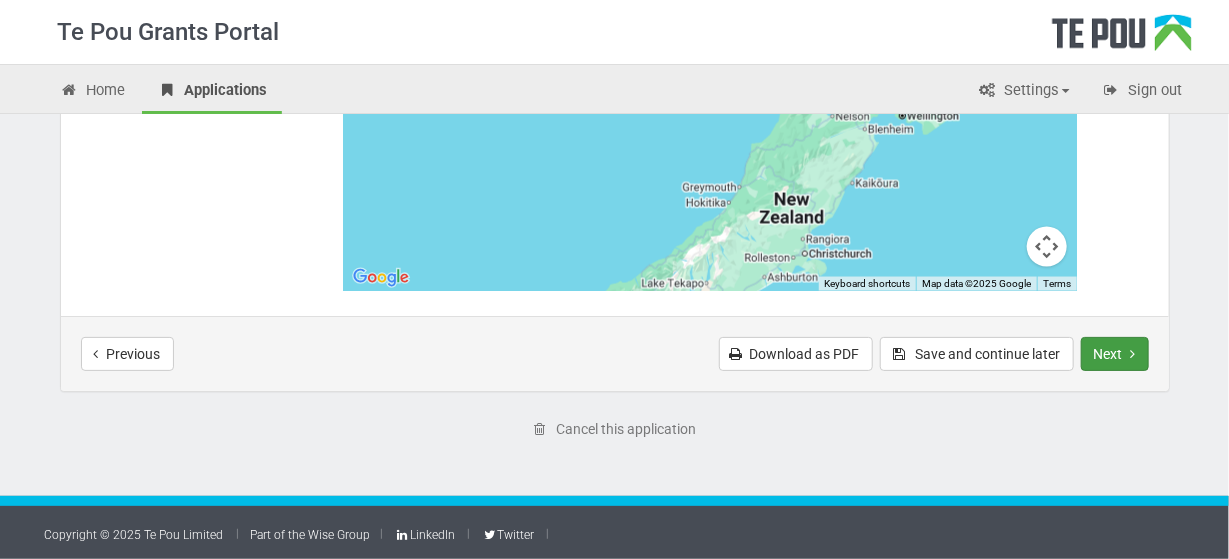 click on "Next" at bounding box center (1115, 354) 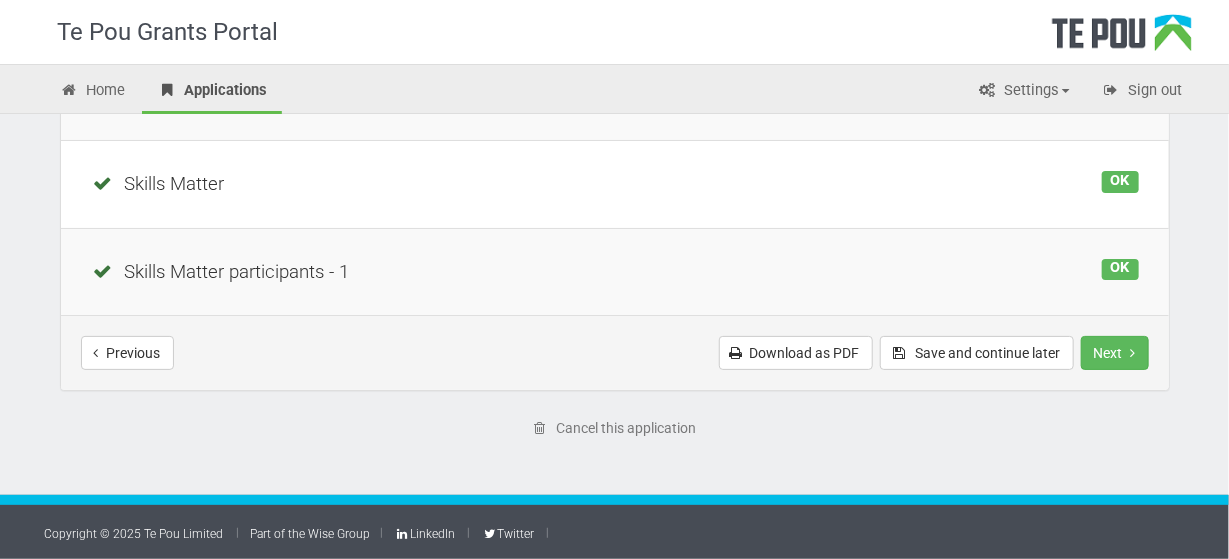 scroll, scrollTop: 0, scrollLeft: 0, axis: both 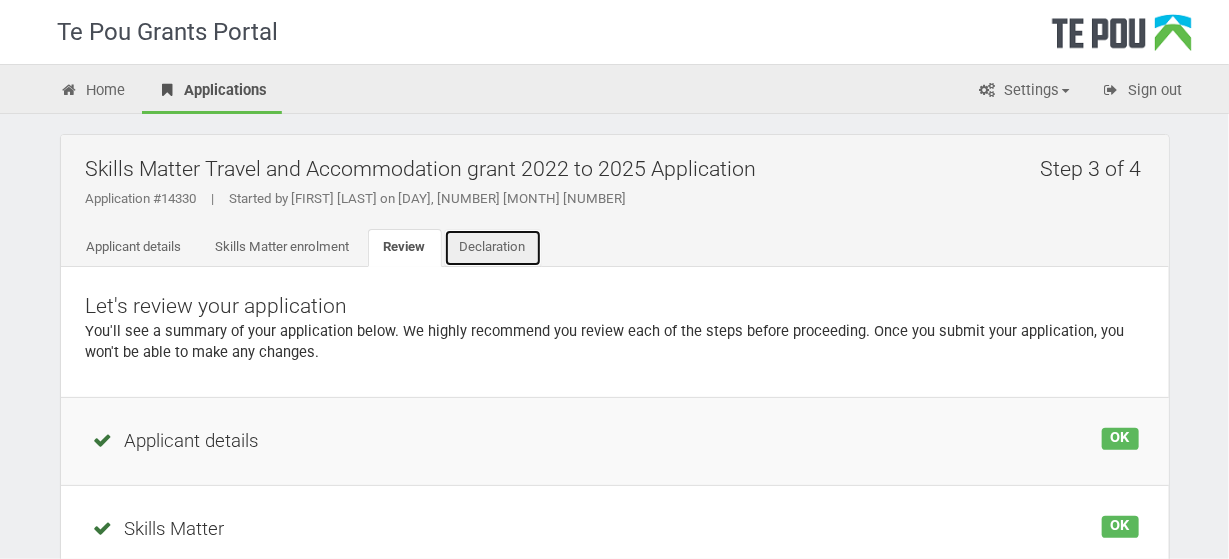 click on "Declaration" at bounding box center (493, 248) 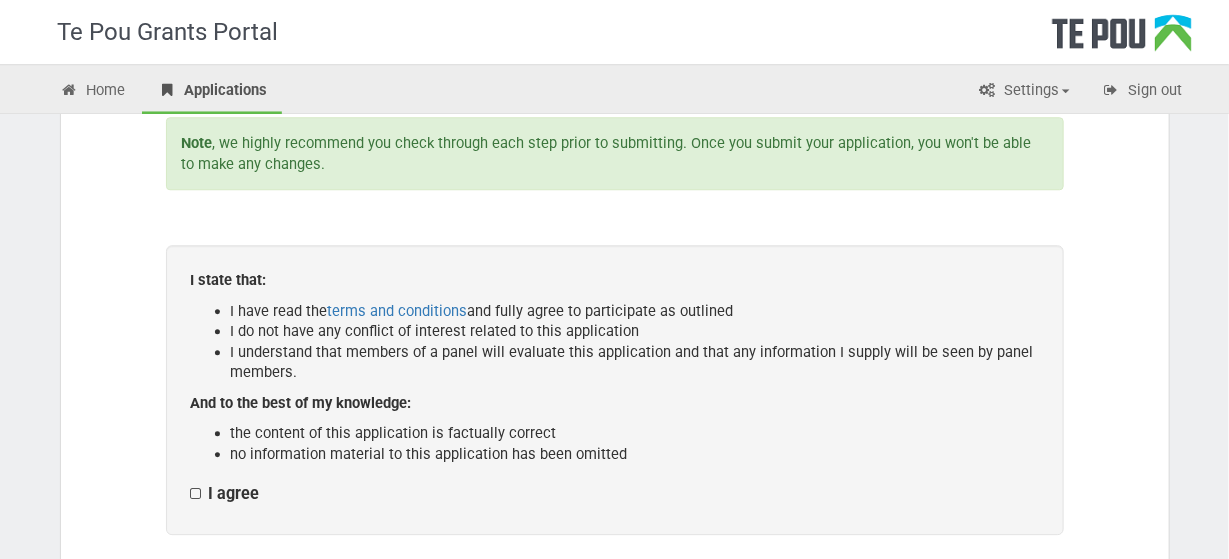 scroll, scrollTop: 235, scrollLeft: 0, axis: vertical 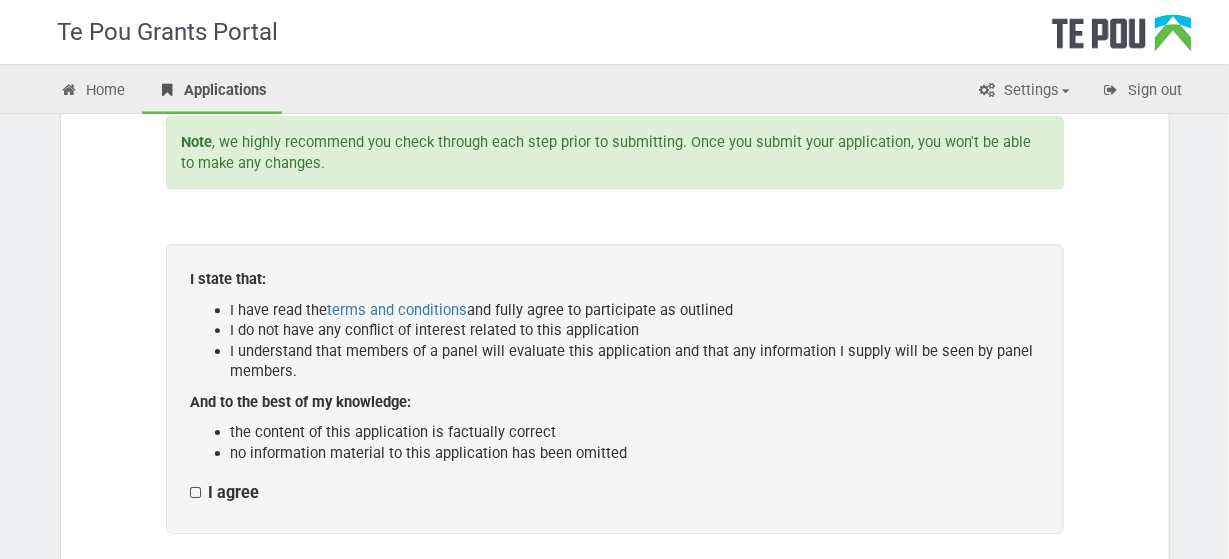 click on "I agree" at bounding box center (225, 493) 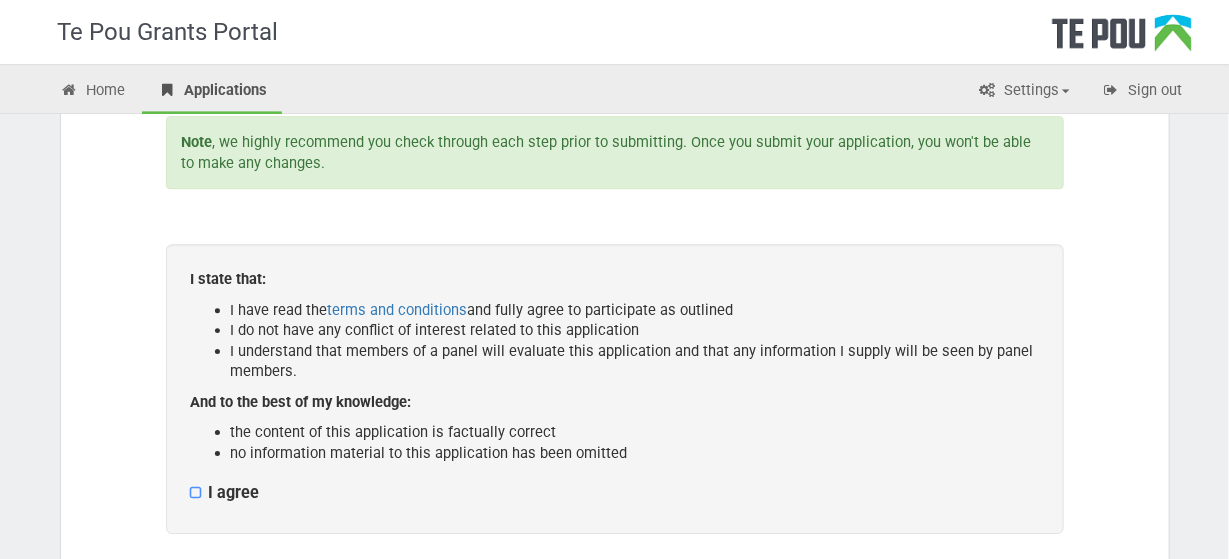 click on "I agree" at bounding box center [190, 482] 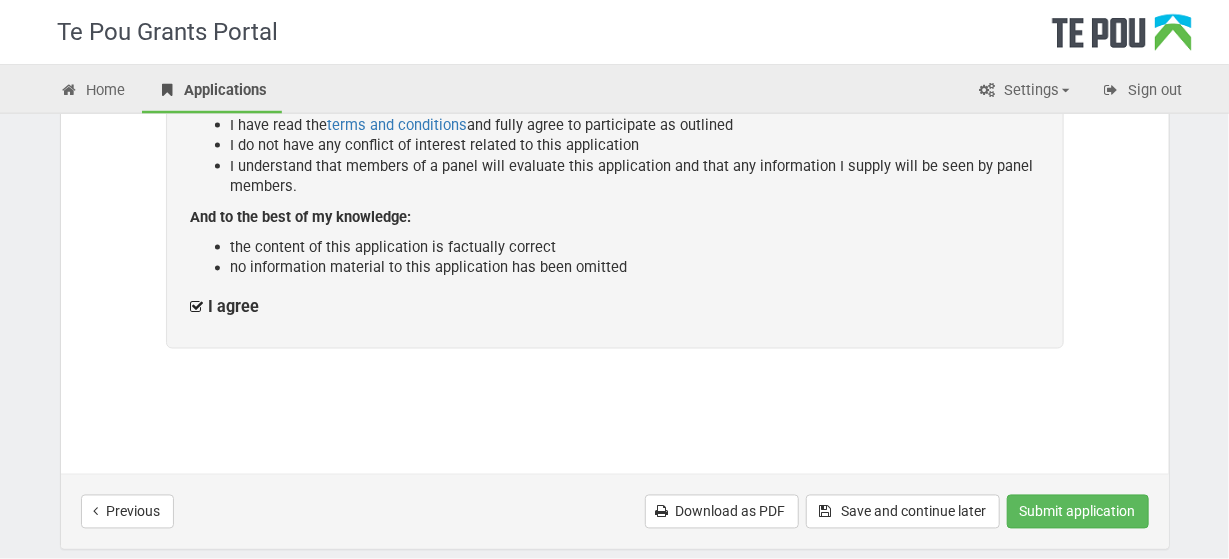 scroll, scrollTop: 582, scrollLeft: 0, axis: vertical 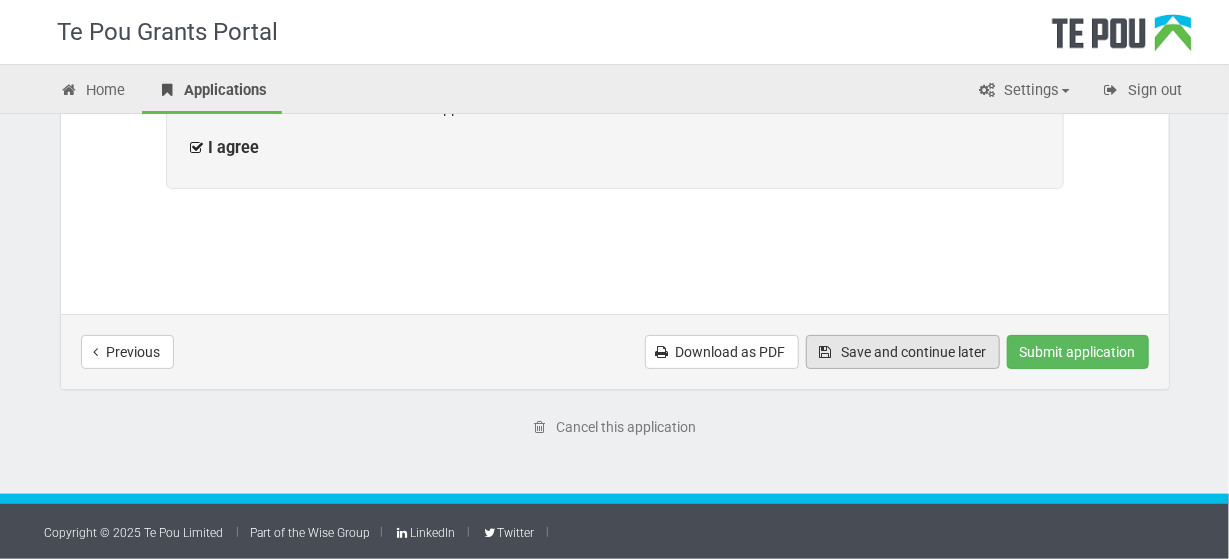 click on "Save and continue later" at bounding box center [903, 352] 